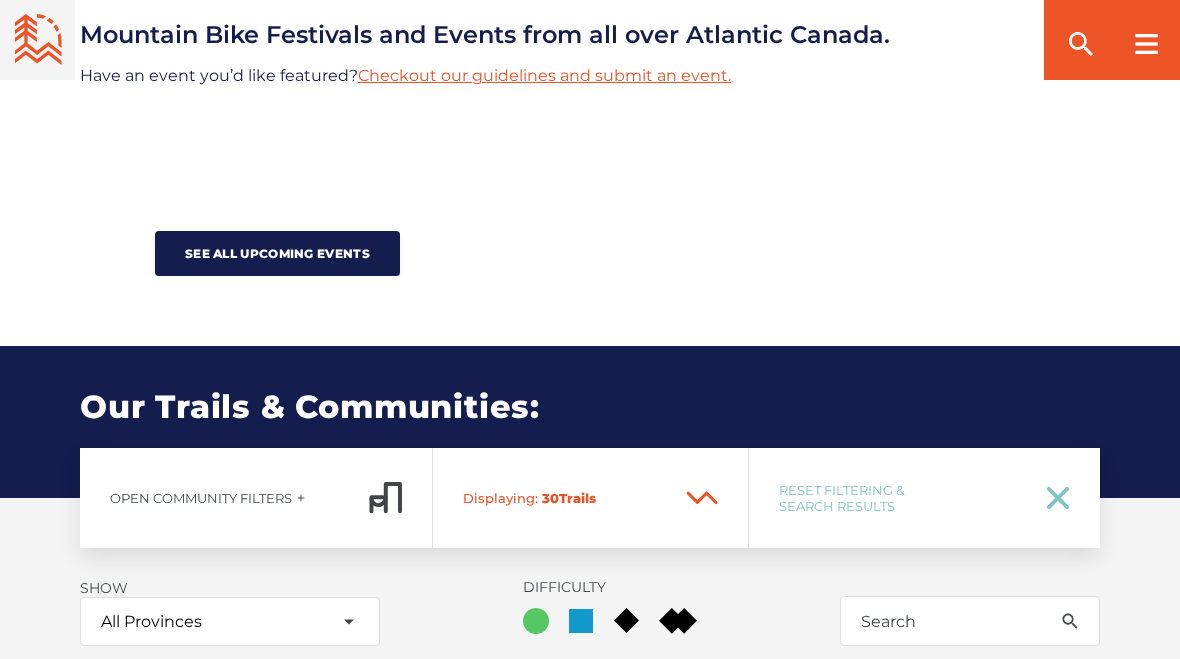 scroll, scrollTop: 1923, scrollLeft: 0, axis: vertical 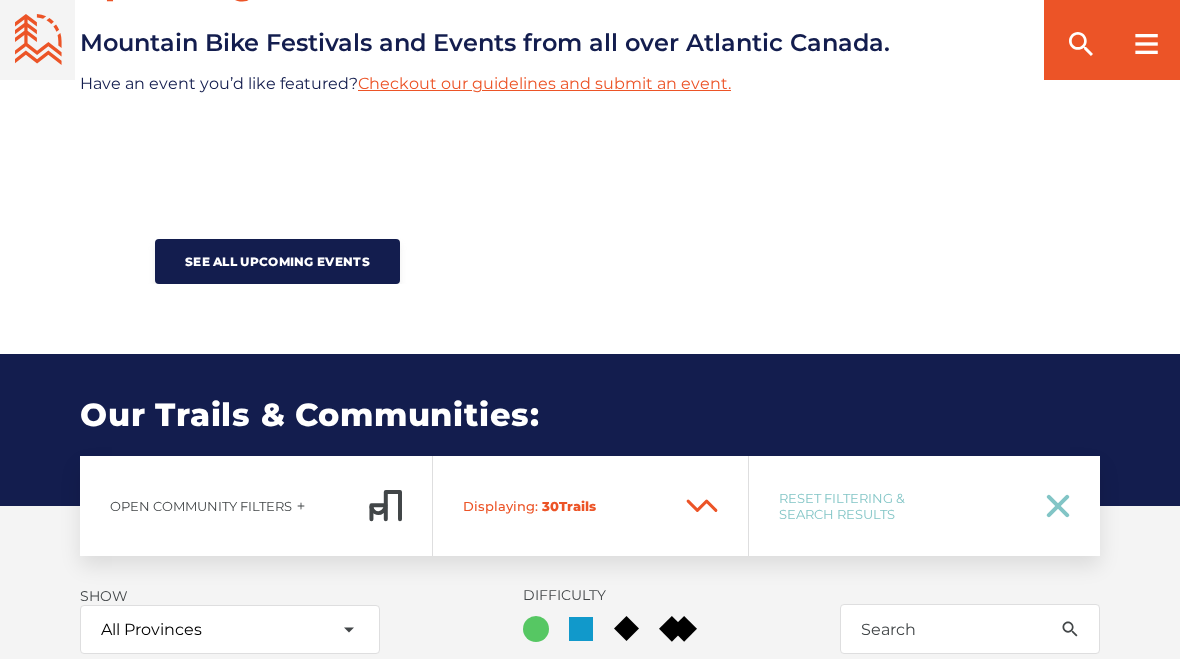 click on "See all upcoming events" at bounding box center [277, 261] 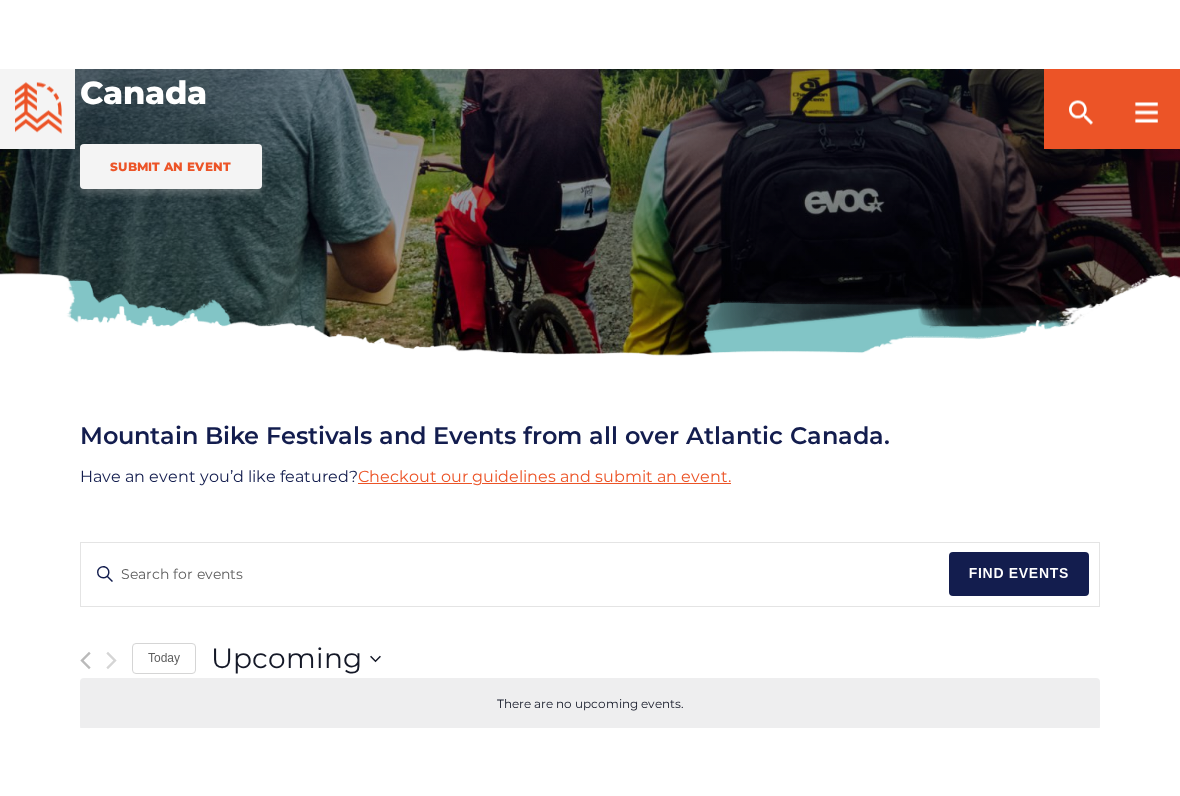 scroll, scrollTop: 391, scrollLeft: 0, axis: vertical 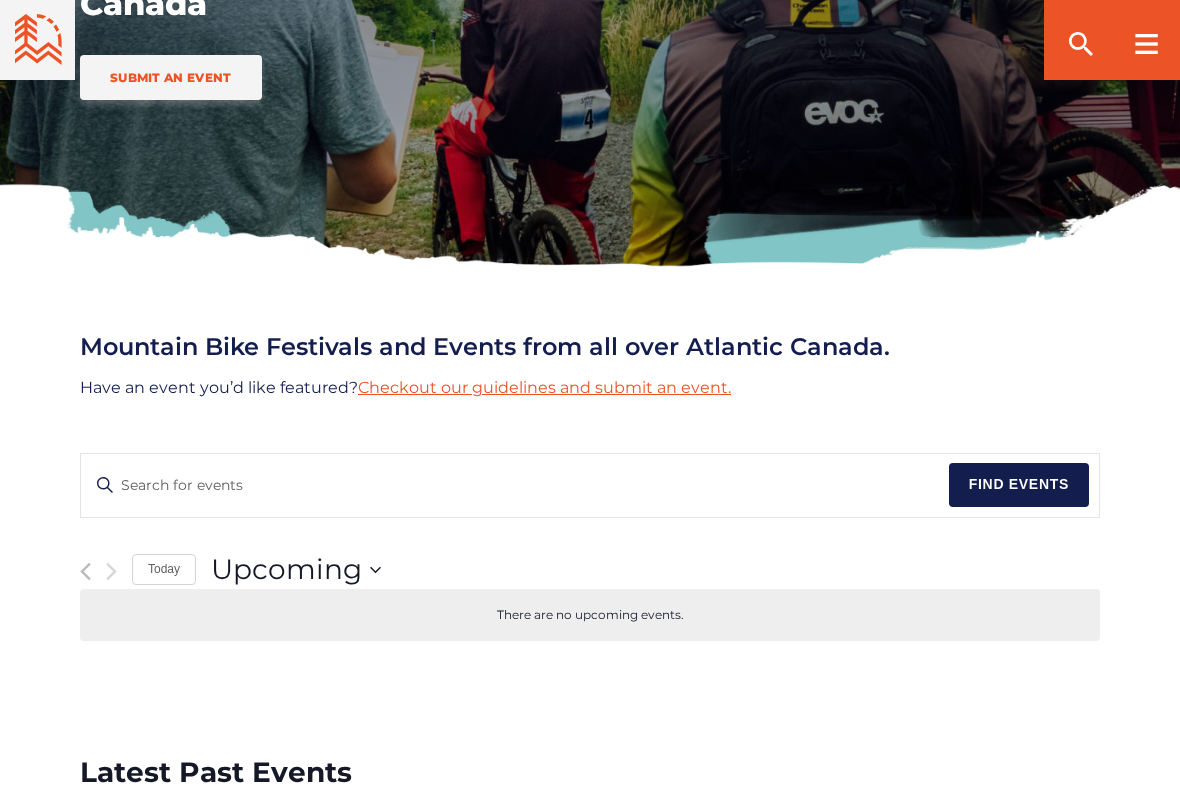 click on "Upcoming" at bounding box center (286, 570) 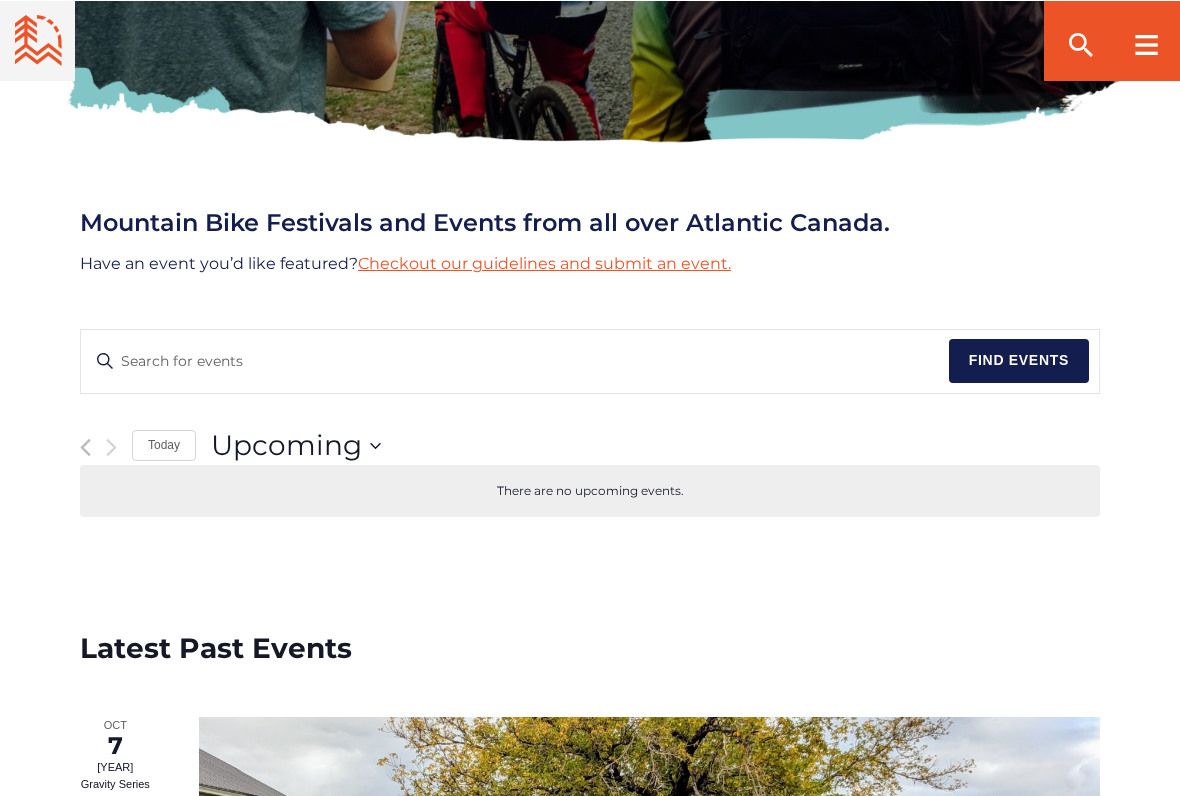 click on "Upcoming" at bounding box center [286, 445] 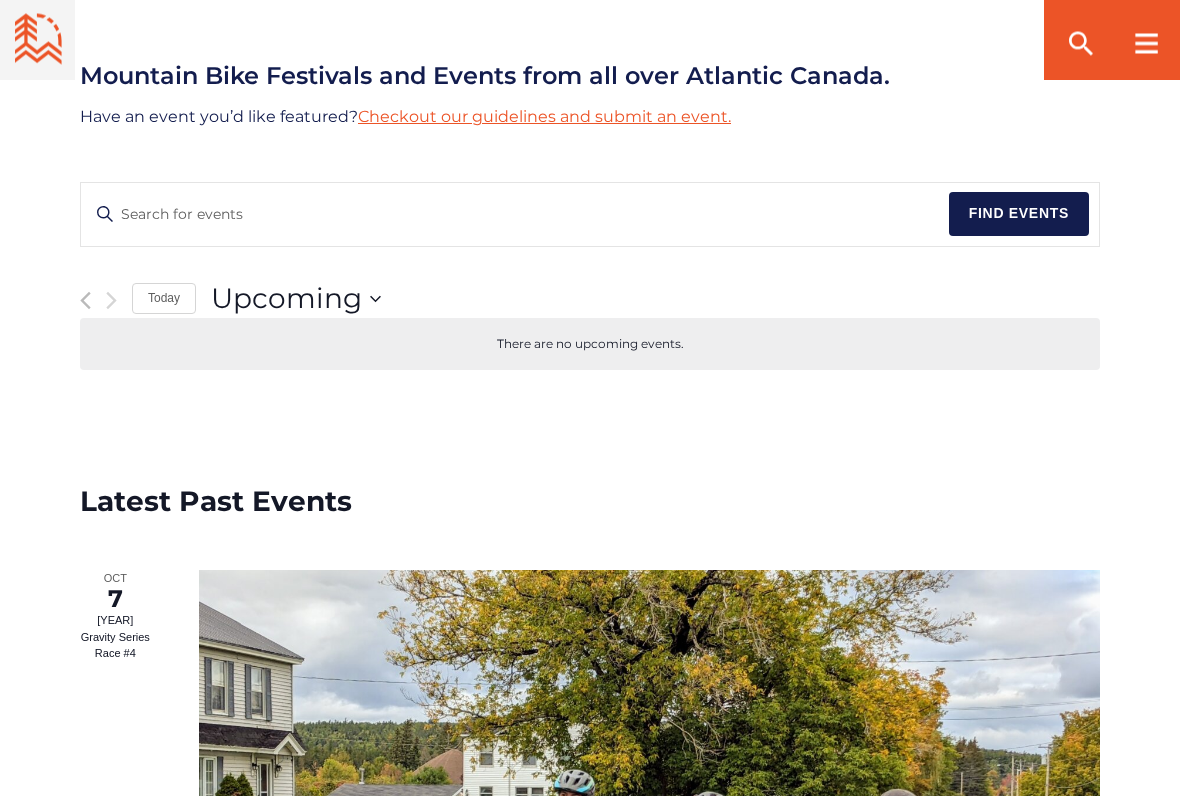 click on "Loading view.
Mountain Bike Festivals and Events from all over Atlantic Canada.
Have an event you’d like featured?  Checkout our guidelines and submit an event.
There are no upcoming events.
Events Search and Views Navigation
Search
Enter Keyword. Search for Events by Keyword.
Find Events
Event Views Navigation
List
List
Today
Upcoming
Upcoming
Select date.
8/4/2025
Latest Past Events
Oct" at bounding box center [590, 1686] 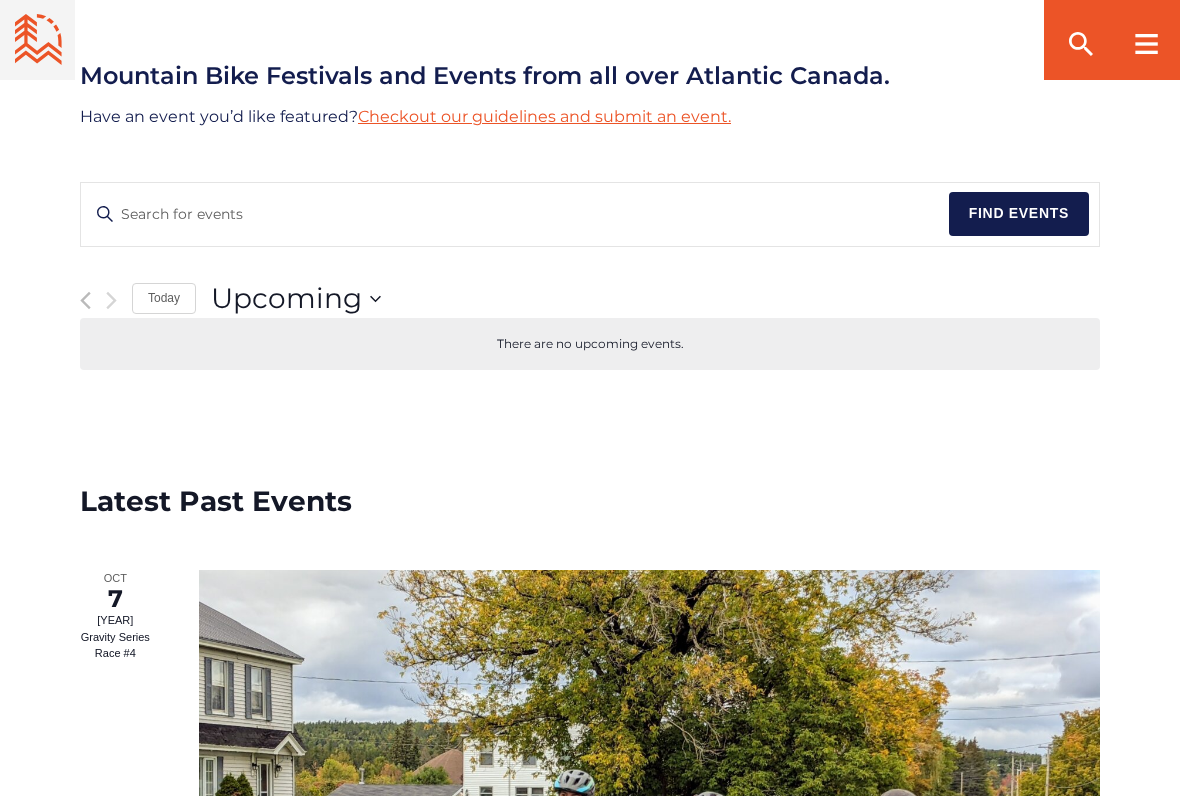 click on "Upcoming" at bounding box center (286, 299) 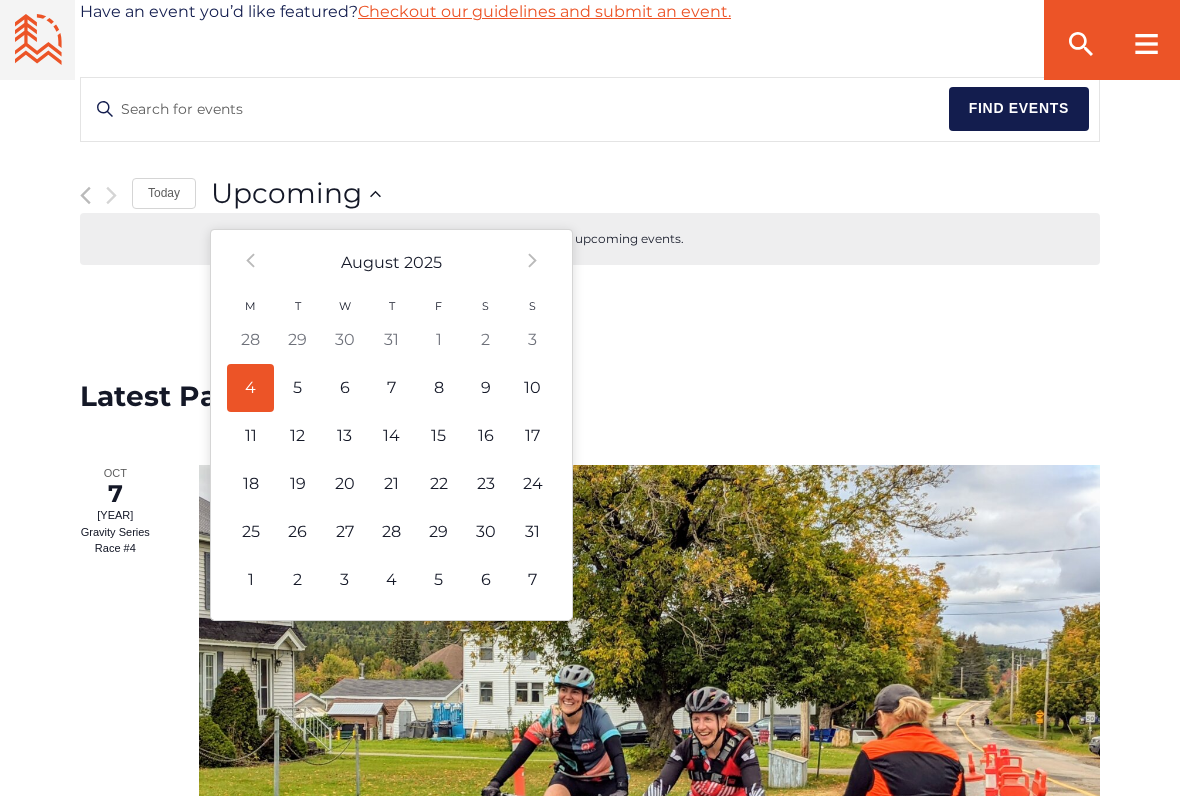 scroll, scrollTop: 768, scrollLeft: 0, axis: vertical 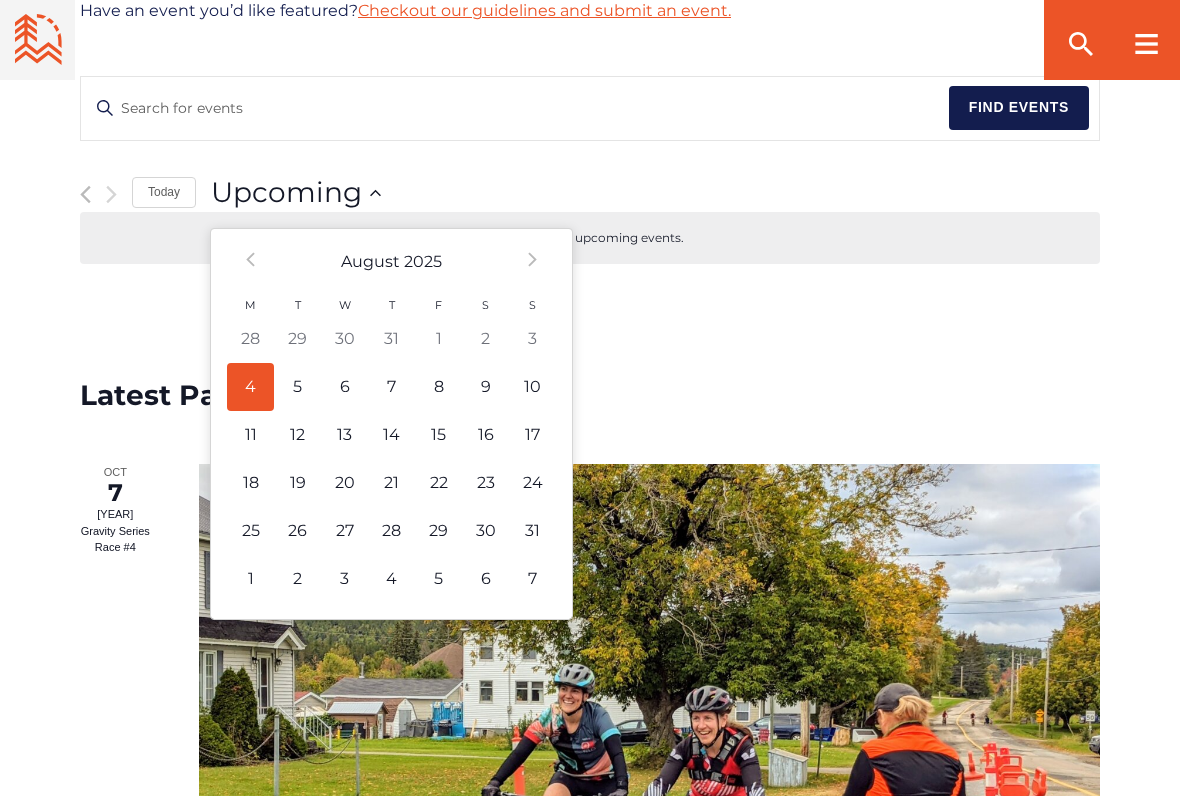 click on "Next" at bounding box center [532, 262] 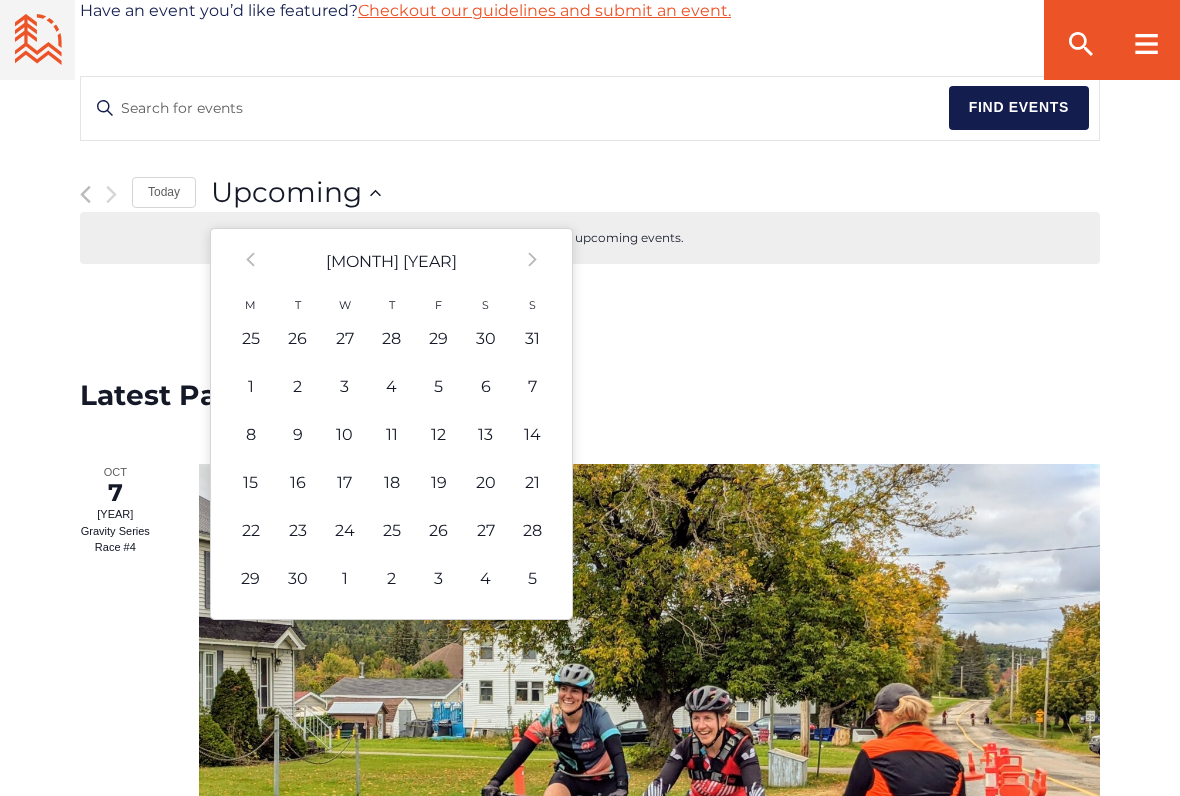 click on "Next" at bounding box center [532, 262] 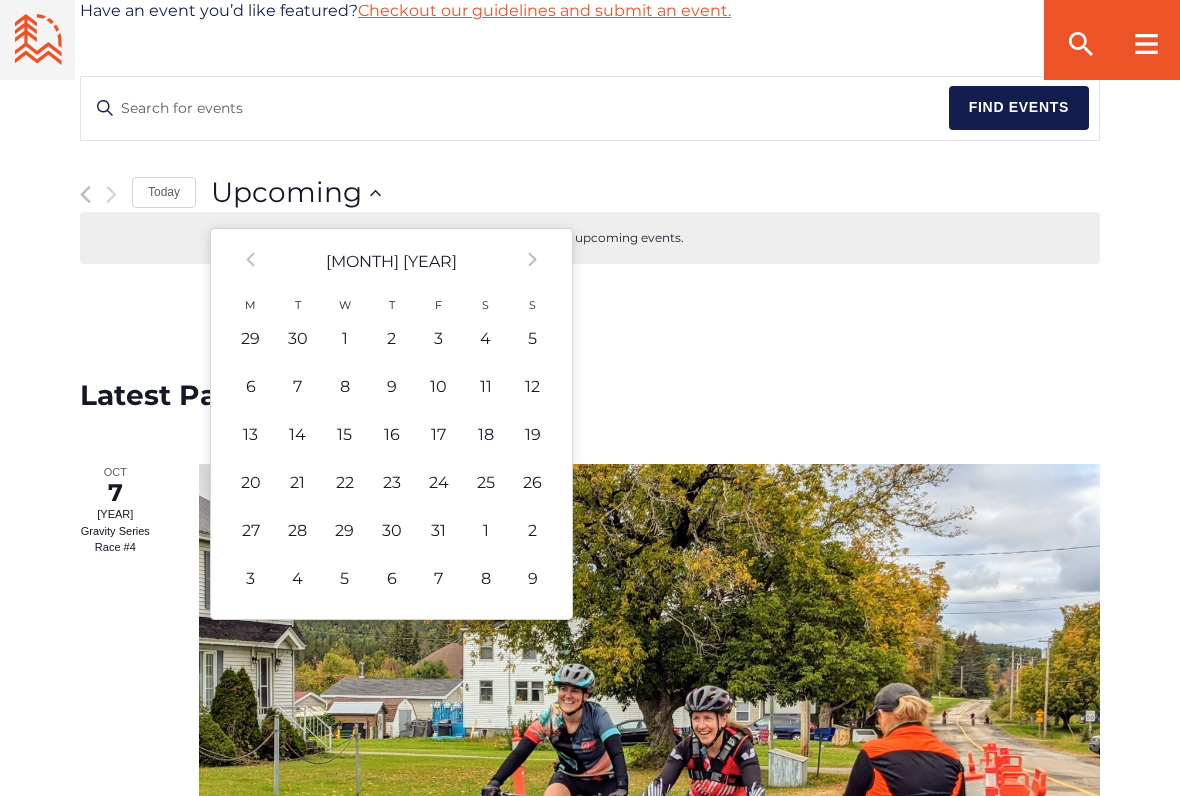 click on "Prev" at bounding box center [250, 262] 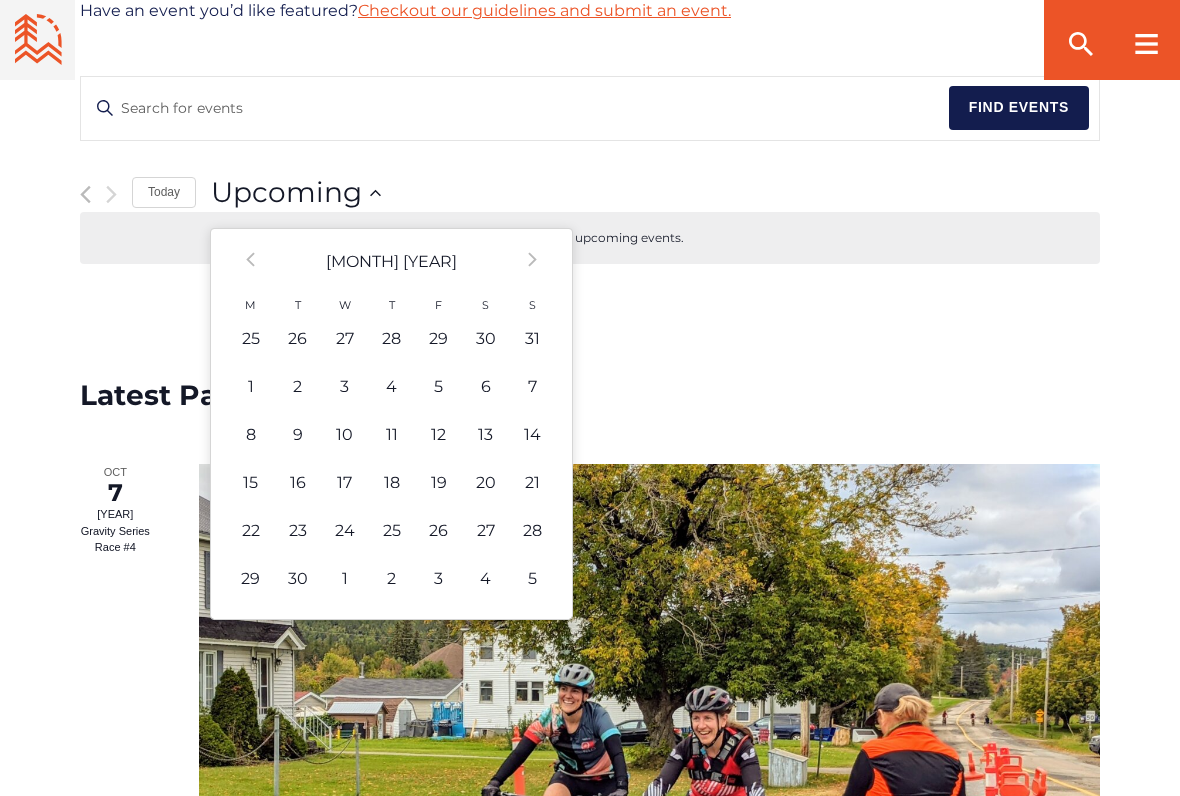 click on "Prev" at bounding box center (250, 262) 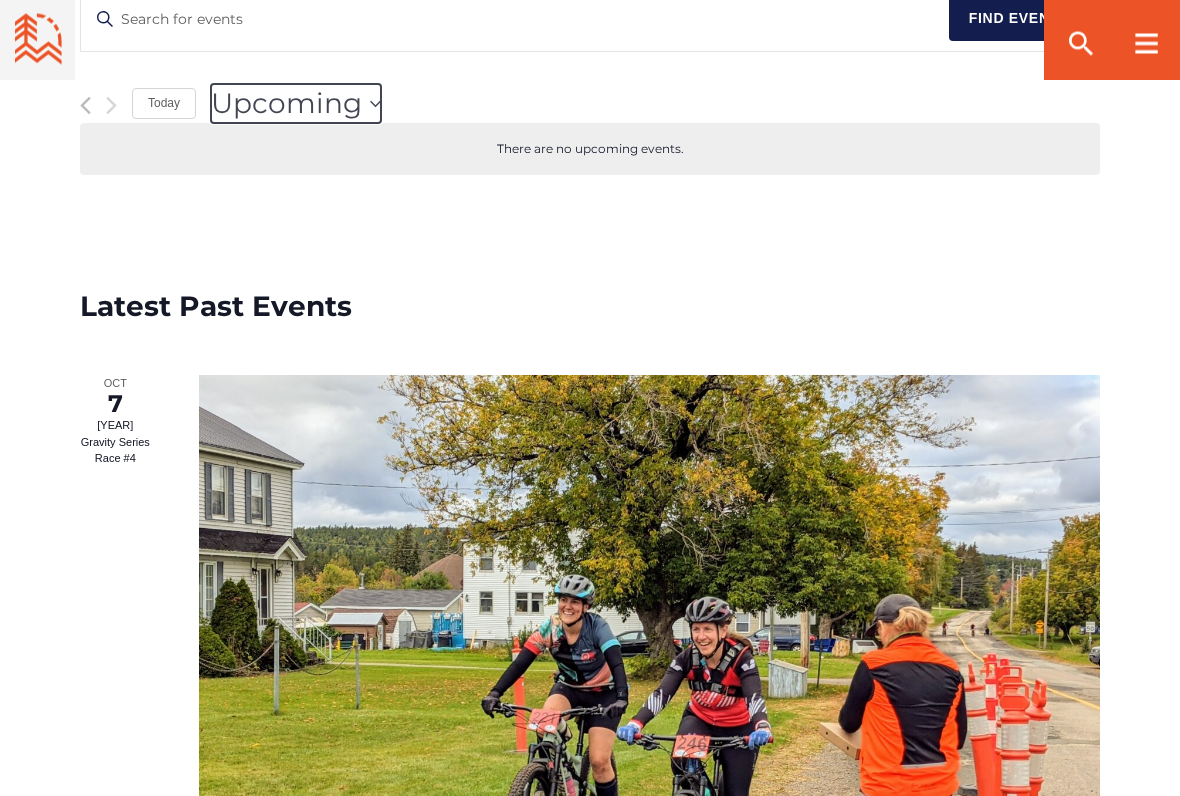 scroll, scrollTop: 858, scrollLeft: 0, axis: vertical 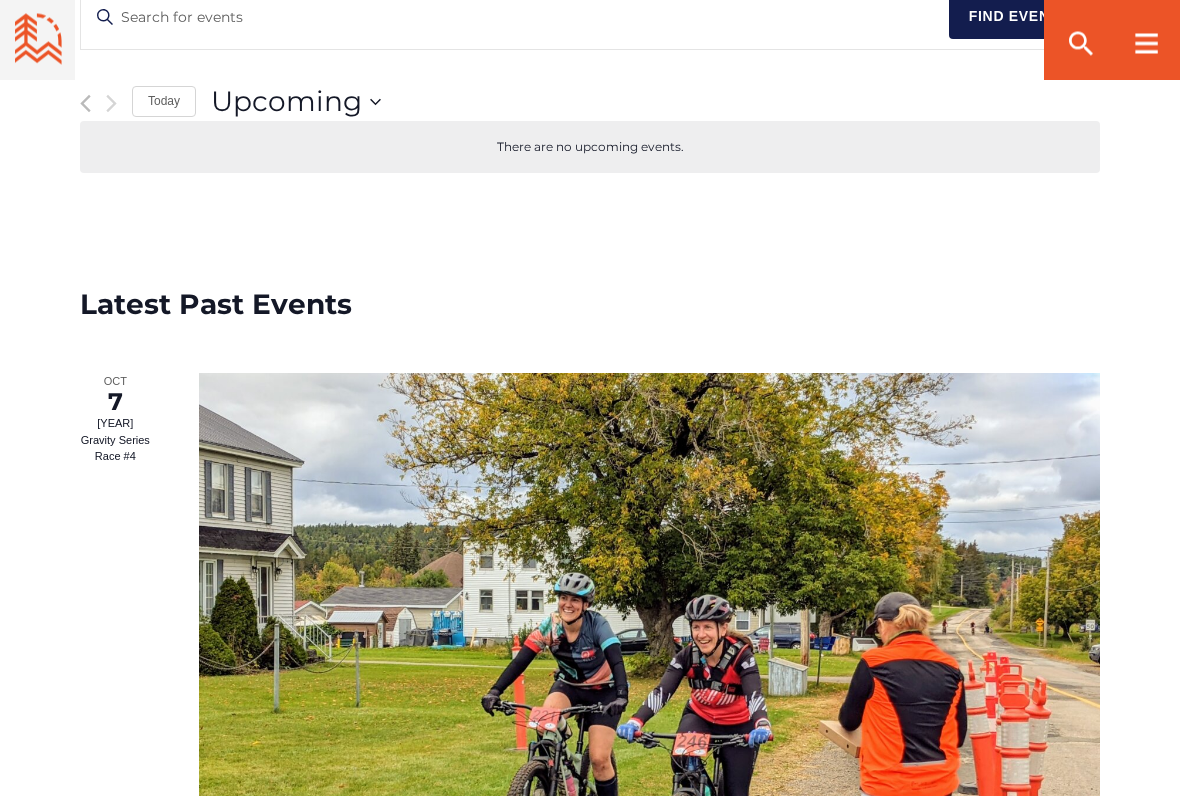 click on "Today" at bounding box center (164, 102) 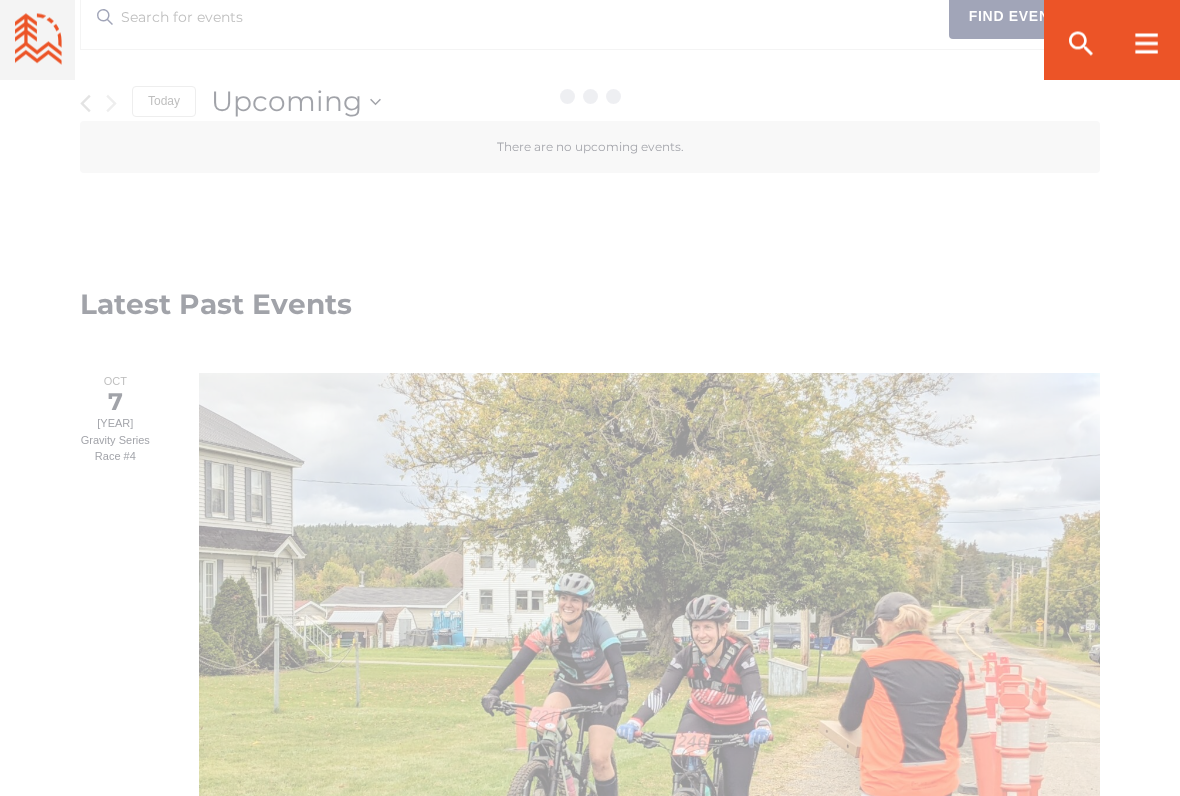 scroll, scrollTop: 859, scrollLeft: 0, axis: vertical 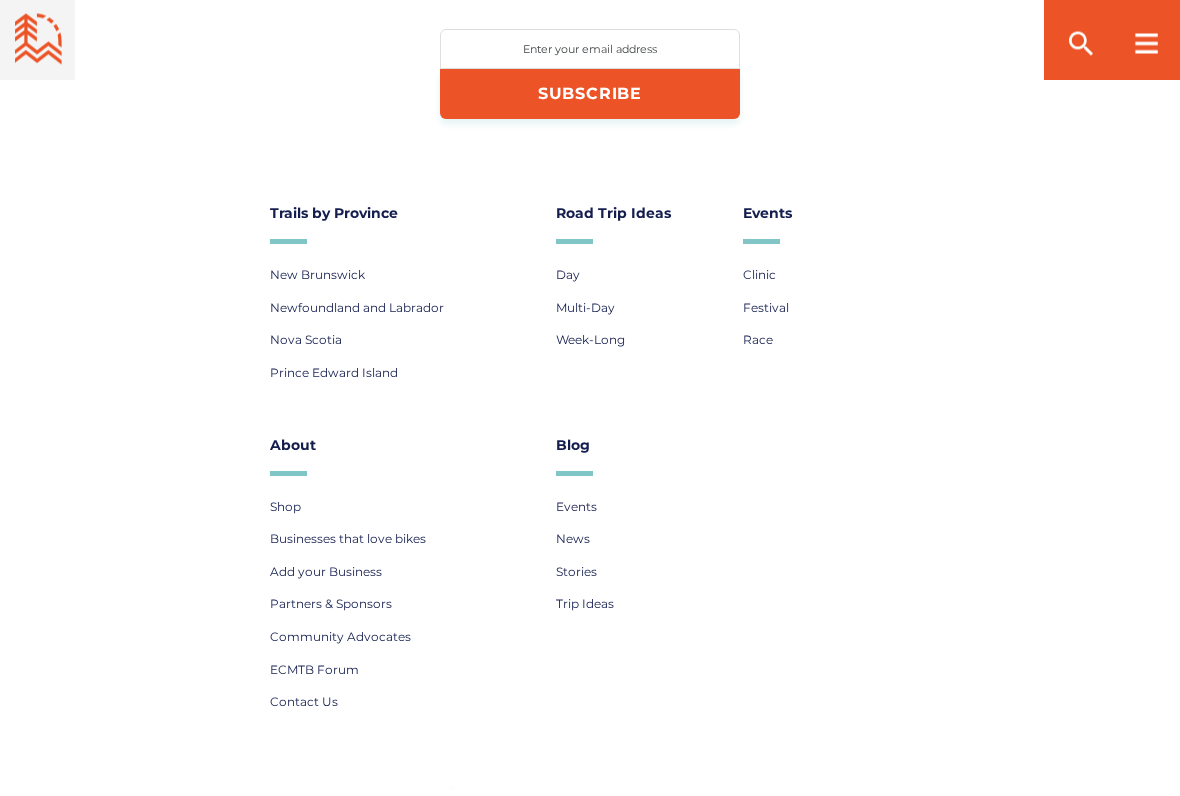 click on "Clinic" at bounding box center [759, 275] 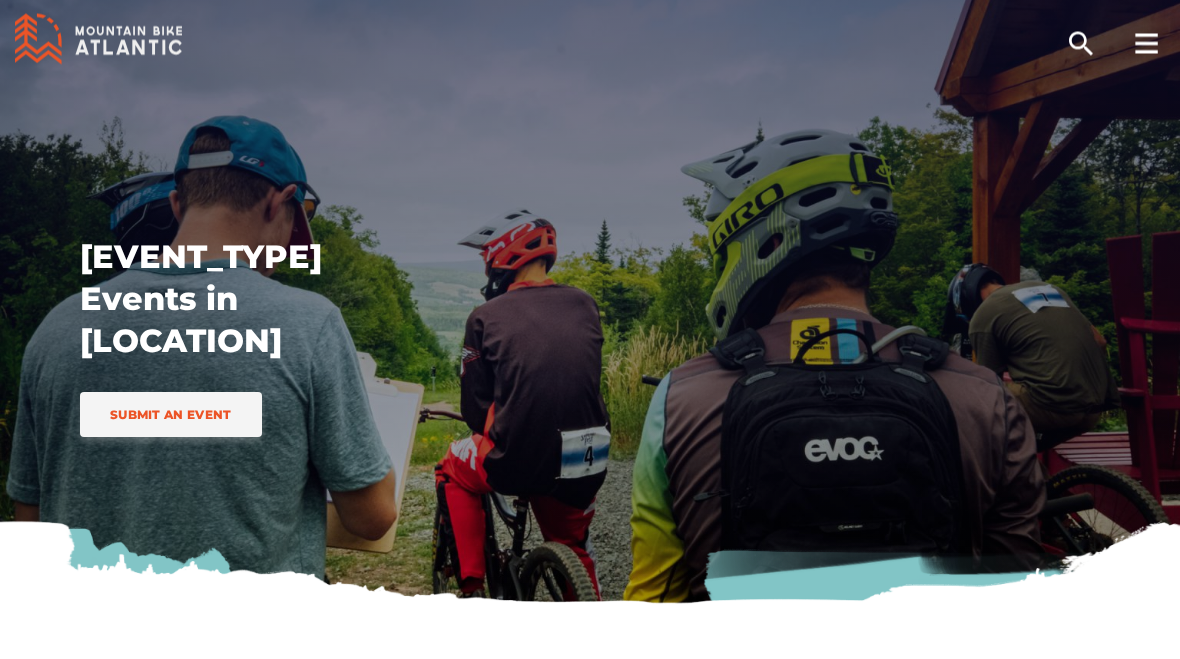 scroll, scrollTop: 0, scrollLeft: 0, axis: both 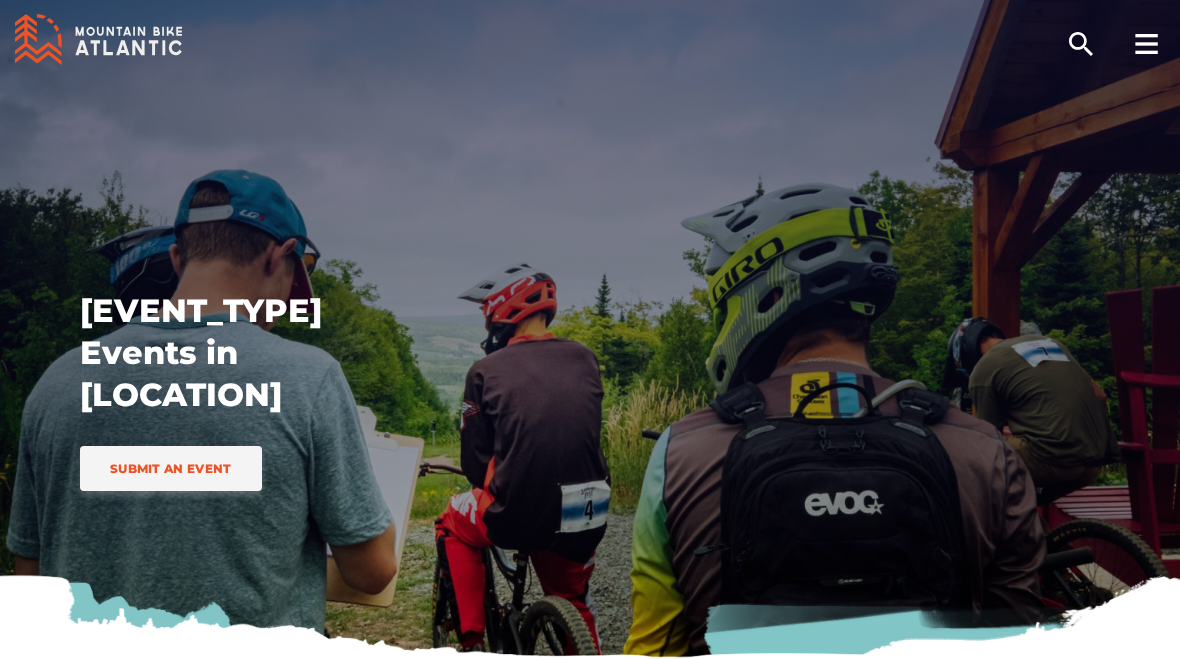 click at bounding box center (1146, 40) 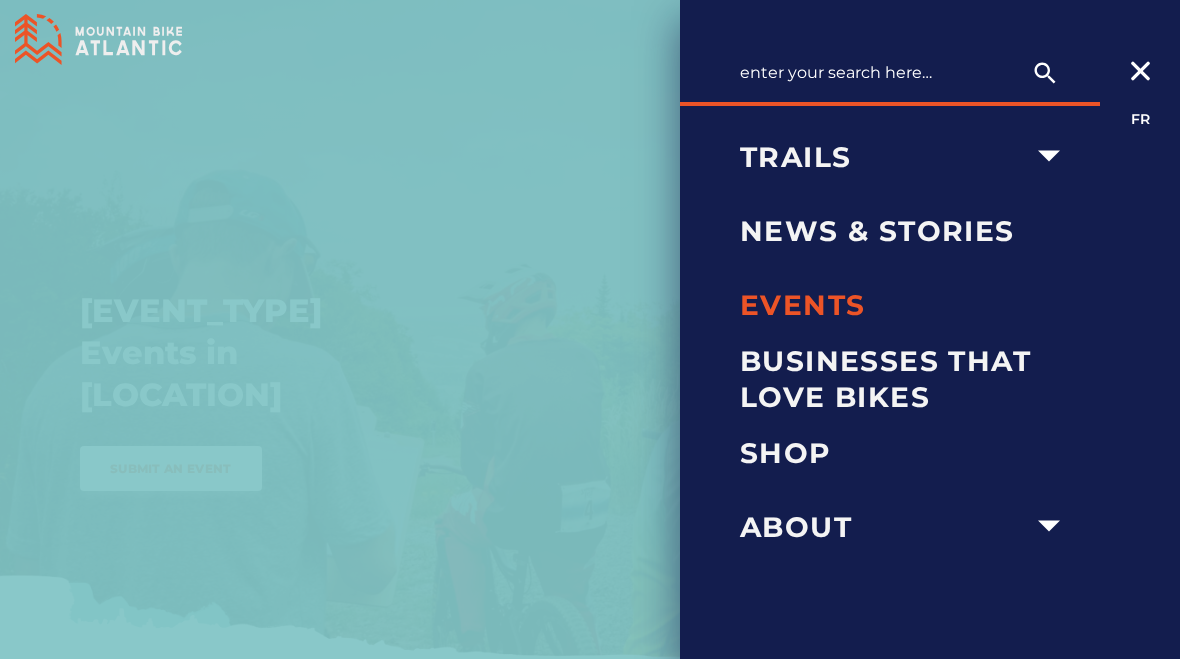 click 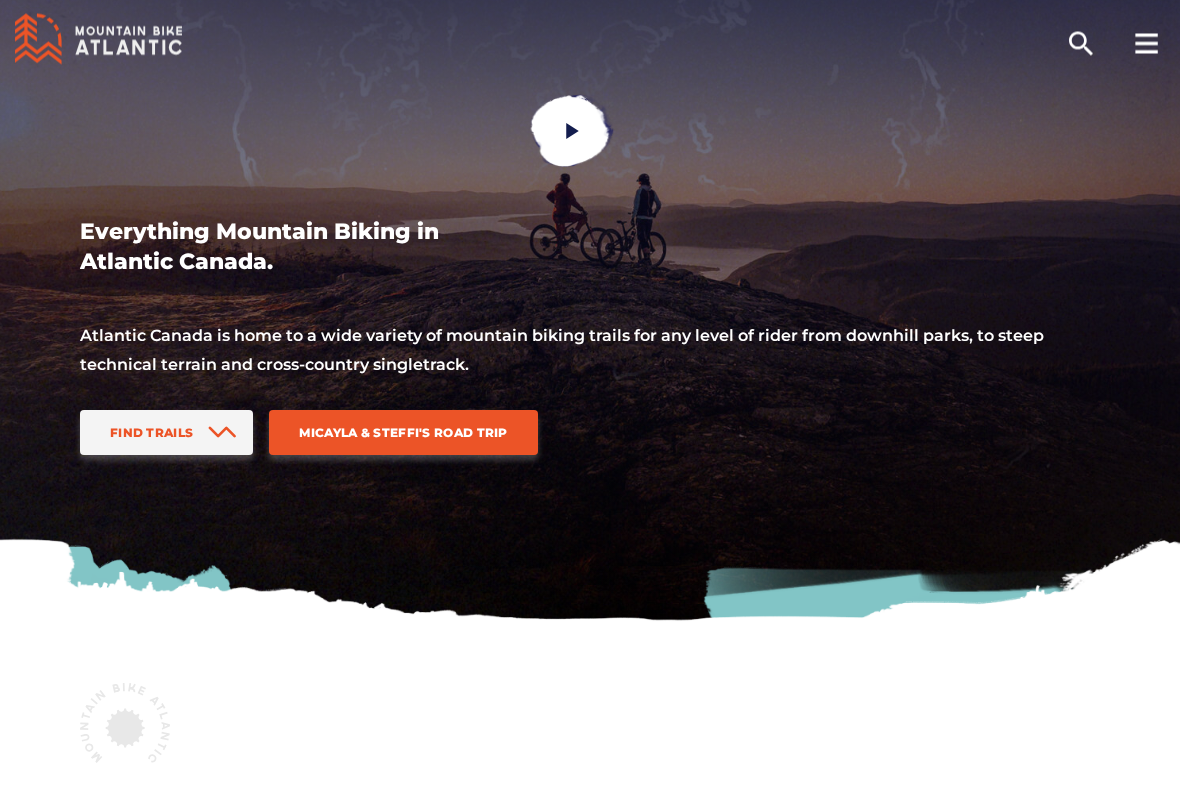 scroll, scrollTop: 69, scrollLeft: 0, axis: vertical 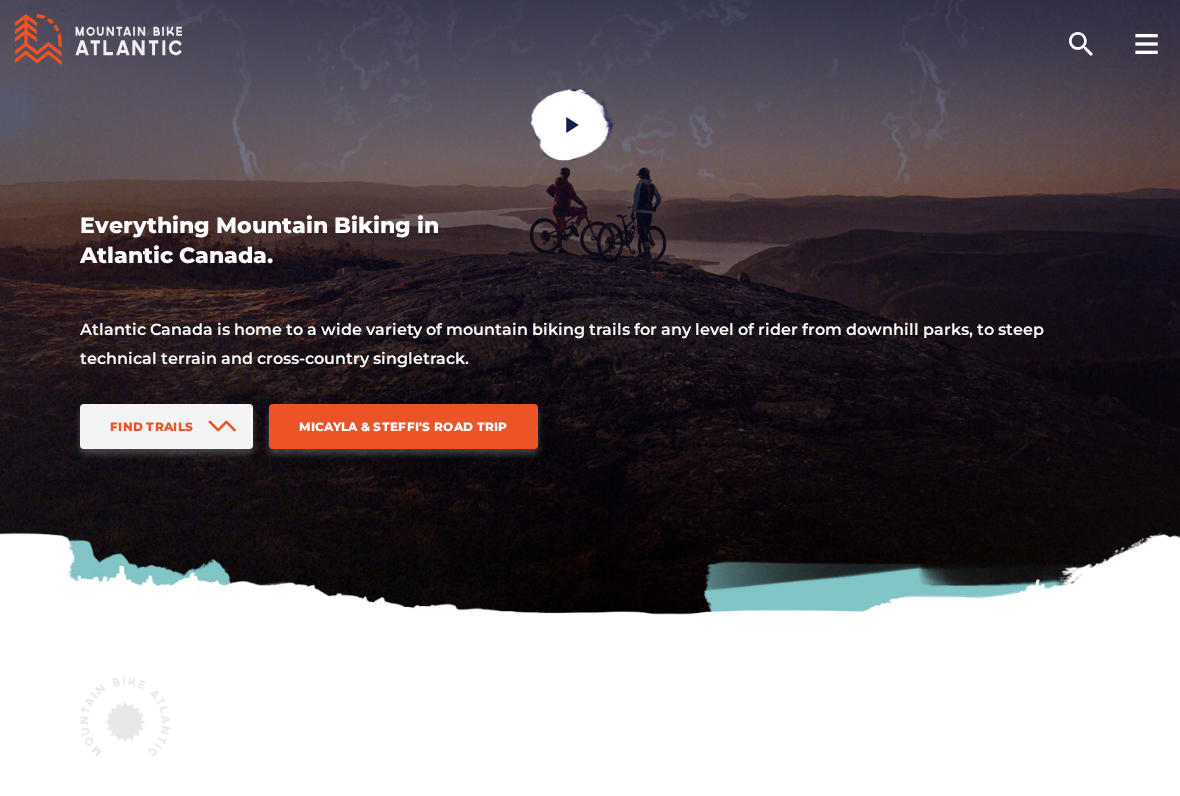 click on "Find Trails" at bounding box center [151, 426] 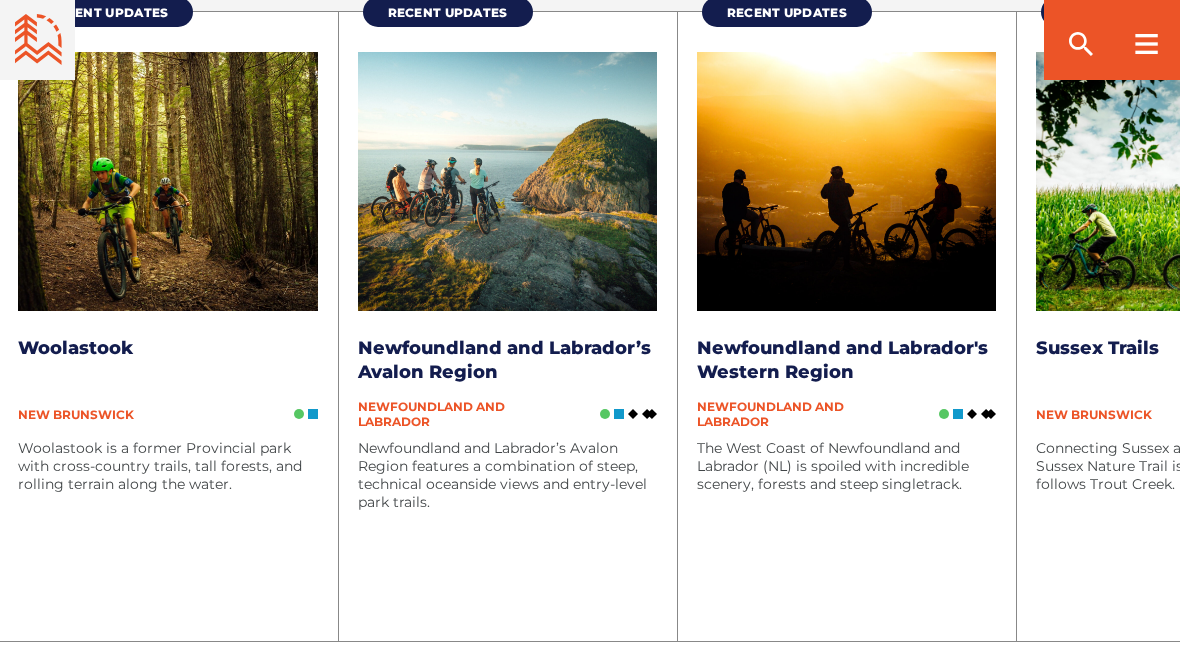 scroll, scrollTop: 3287, scrollLeft: 0, axis: vertical 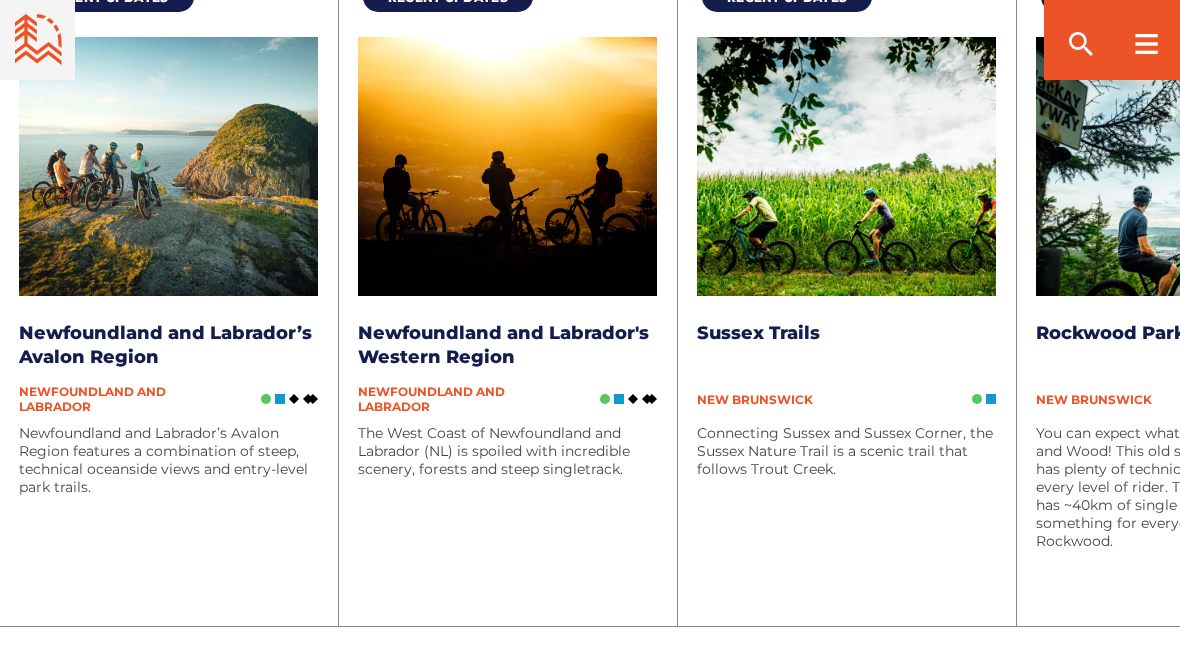 click on "The West Coast of Newfoundland and Labrador (NL) is spoiled with incredible scenery, forests and steep singletrack." at bounding box center (507, 505) 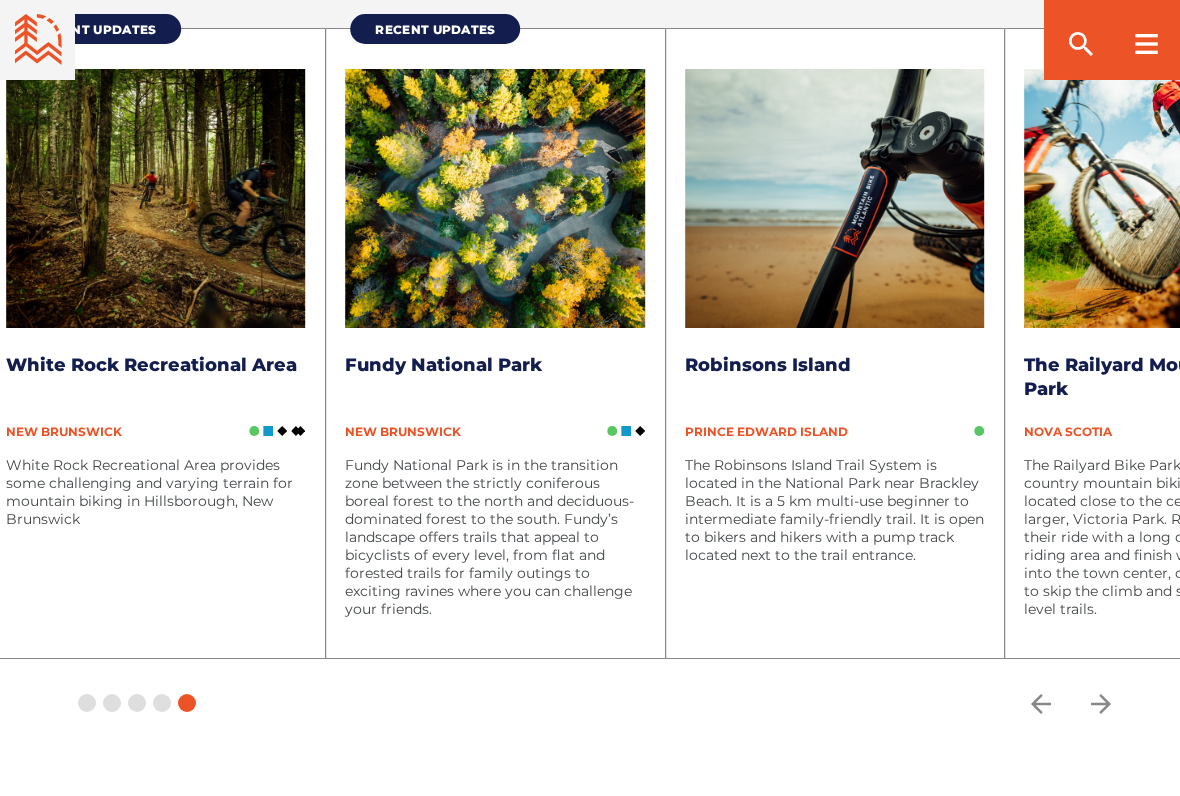 scroll, scrollTop: 3268, scrollLeft: 0, axis: vertical 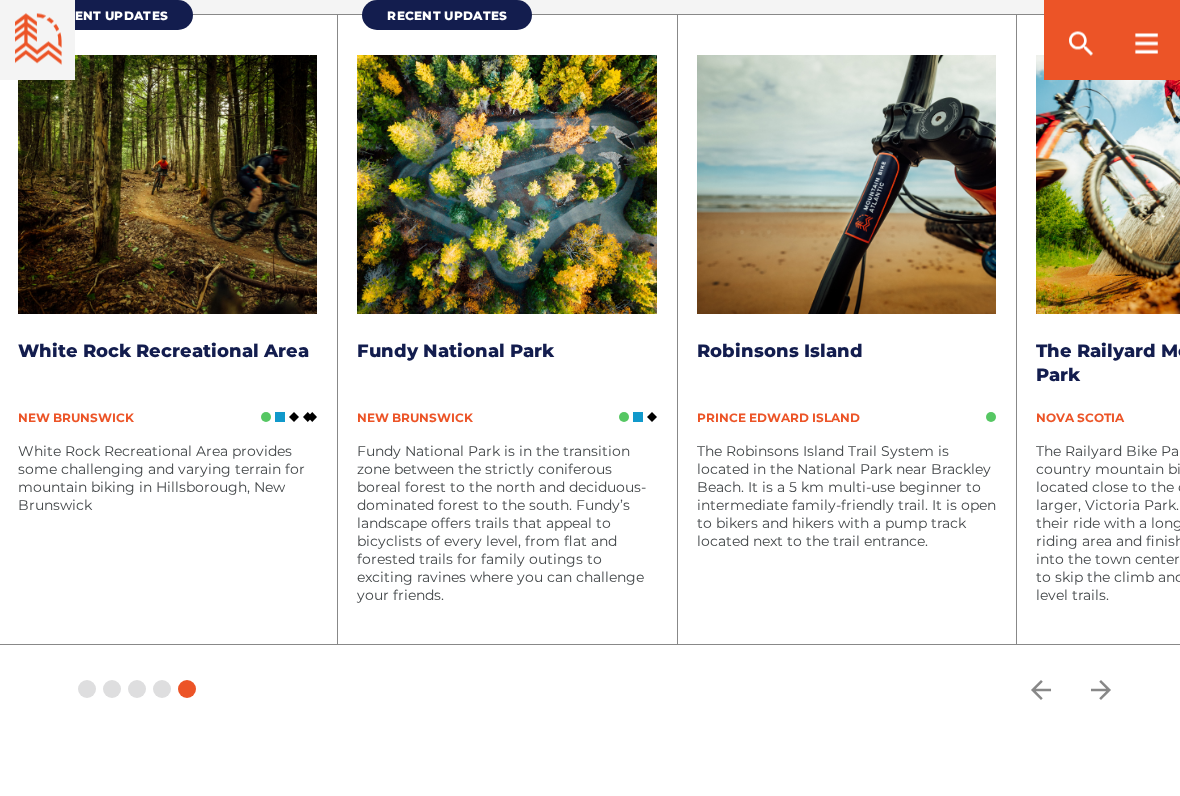 click 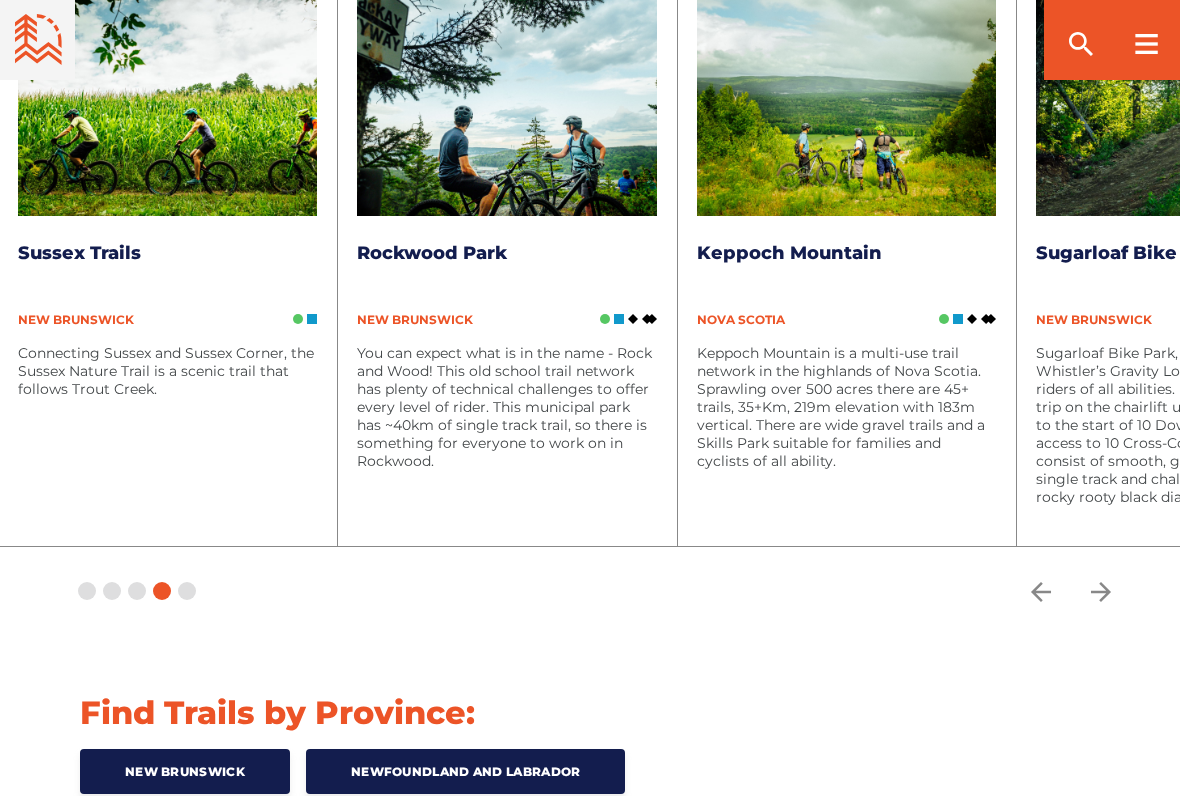 scroll, scrollTop: 3357, scrollLeft: 0, axis: vertical 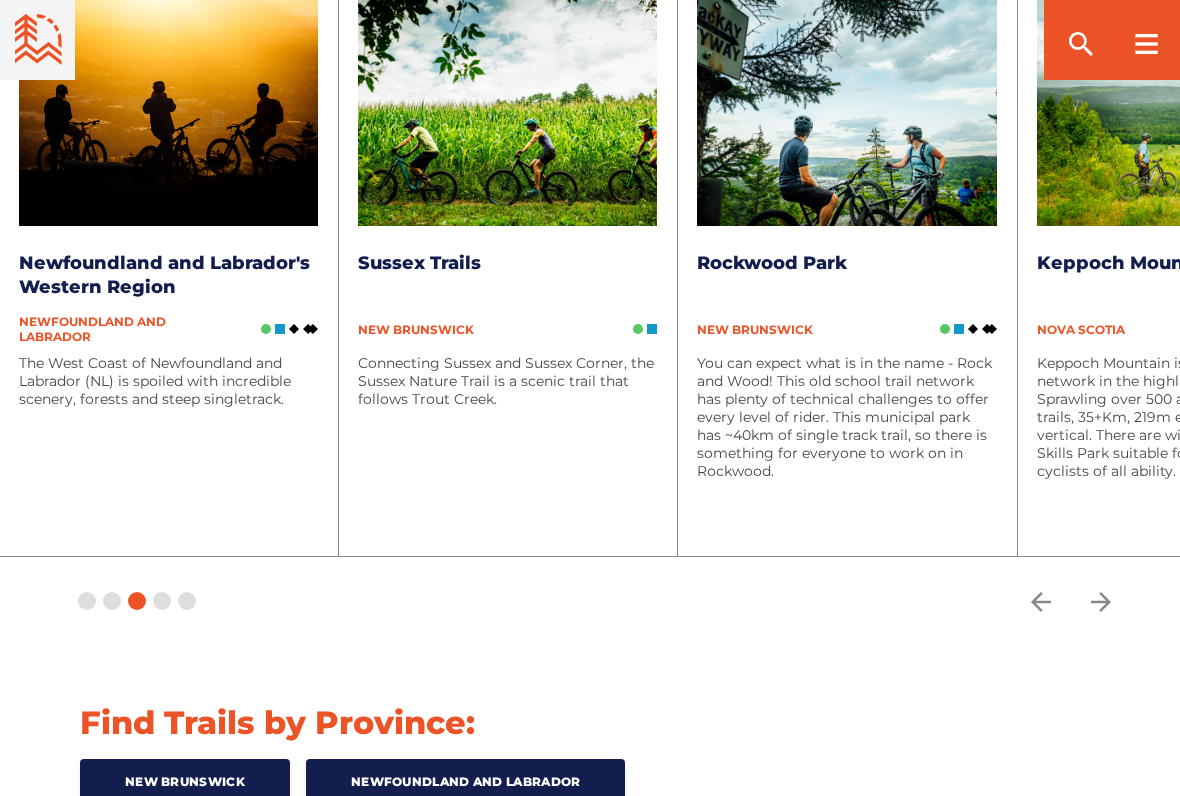 click on "Connecting Sussex and Sussex Corner, the Sussex Nature Trail is a scenic trail that follows Trout Creek." at bounding box center (507, 381) 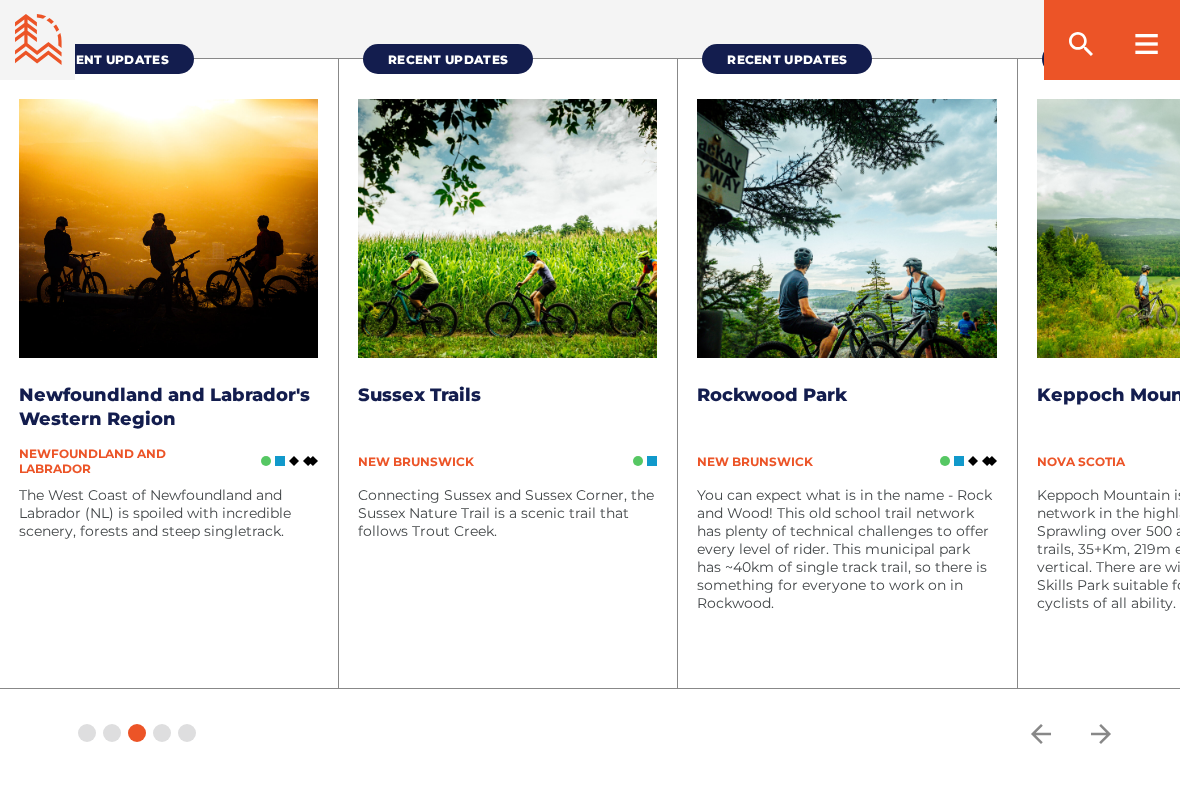 scroll, scrollTop: 3224, scrollLeft: 0, axis: vertical 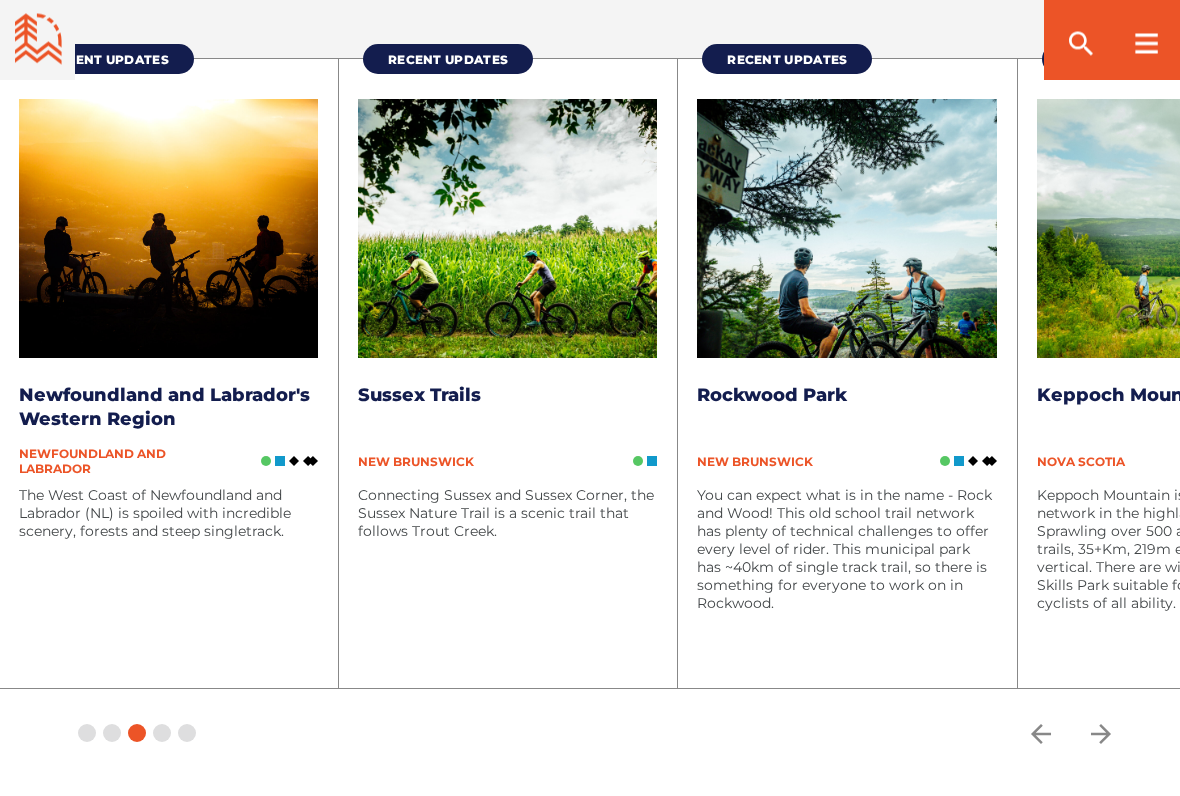 click on "Sussex Trails" at bounding box center [419, 396] 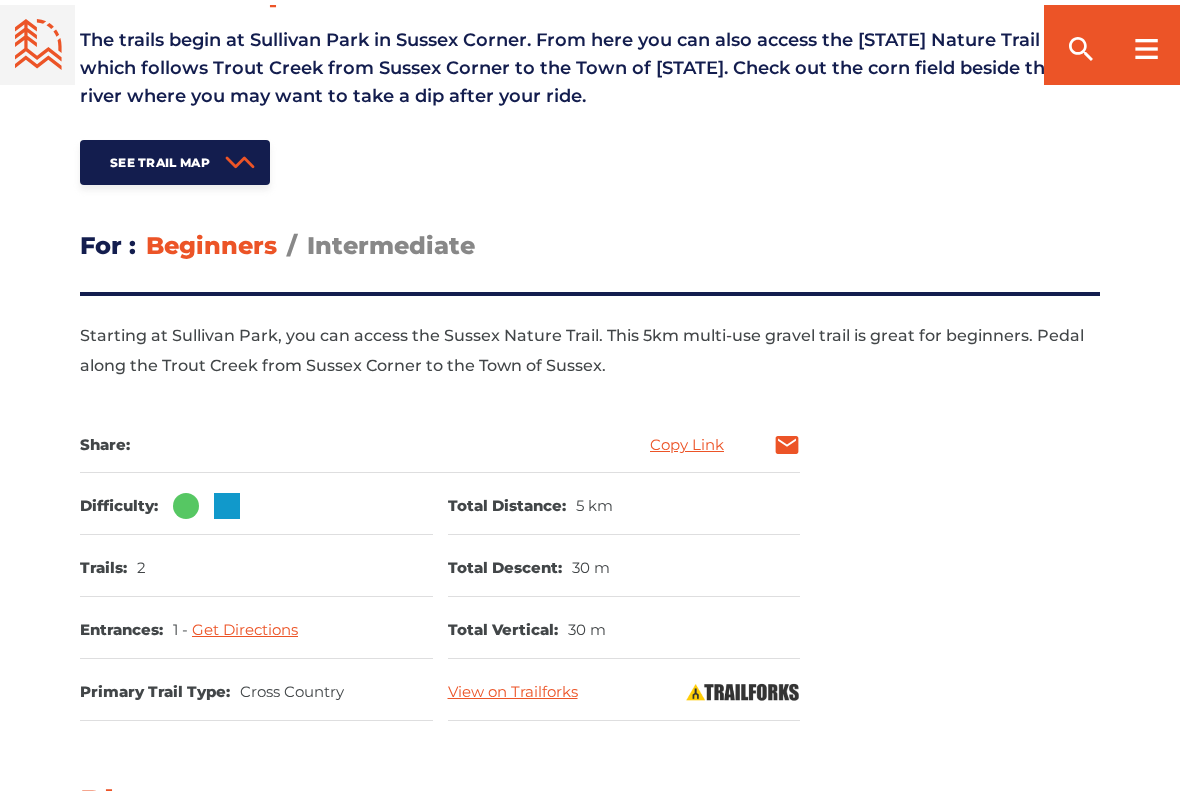 scroll, scrollTop: 765, scrollLeft: 0, axis: vertical 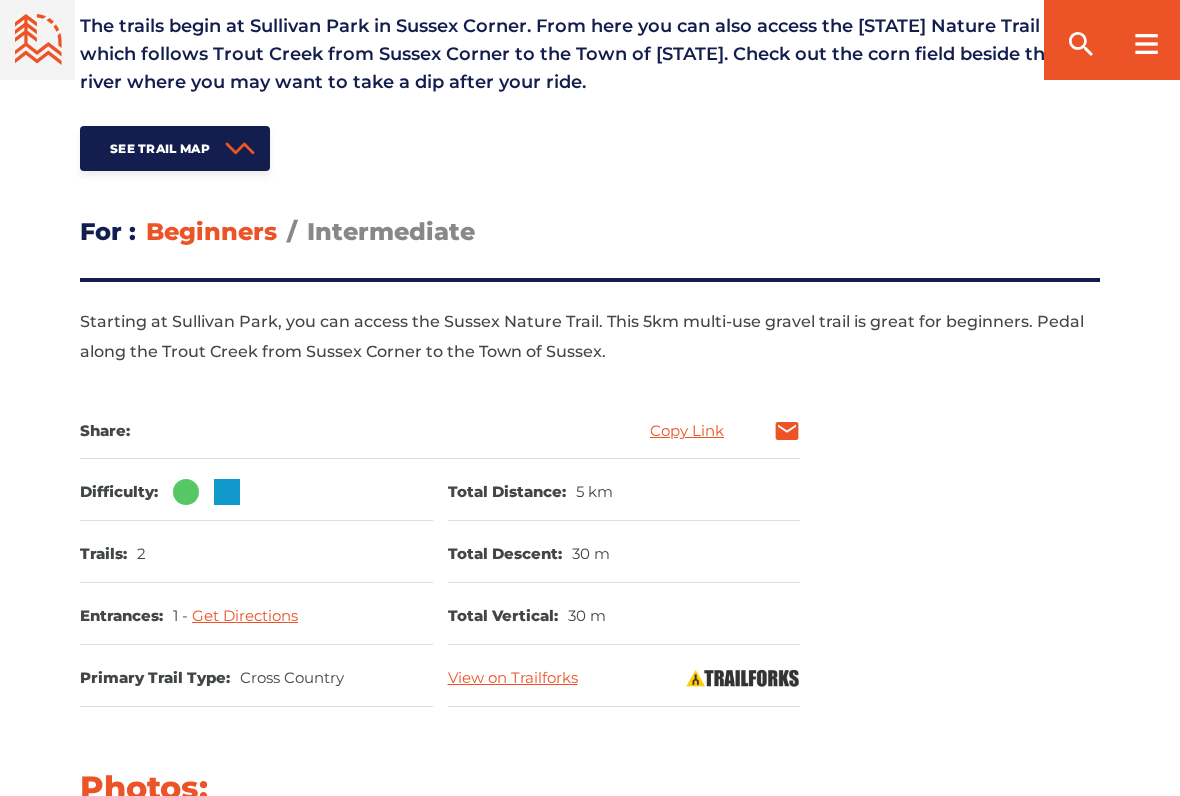 click on "Intermediate" at bounding box center [391, 231] 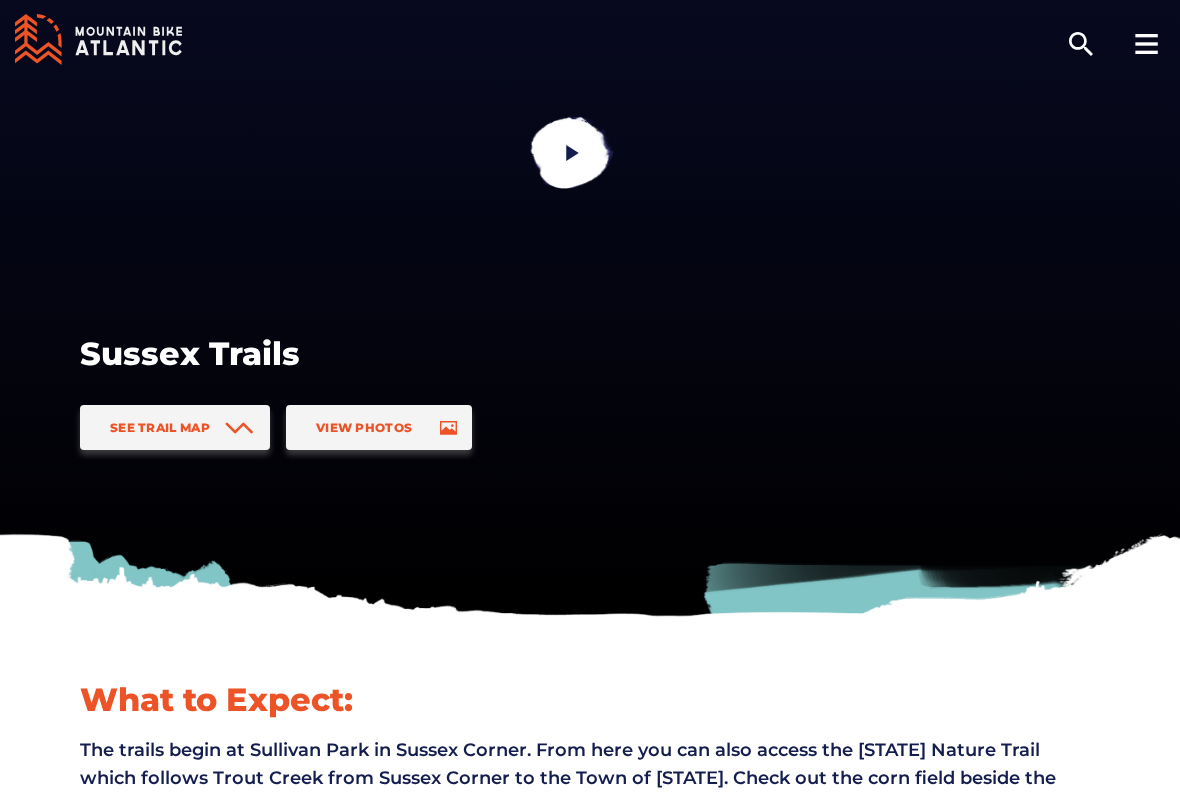 scroll, scrollTop: 39, scrollLeft: 0, axis: vertical 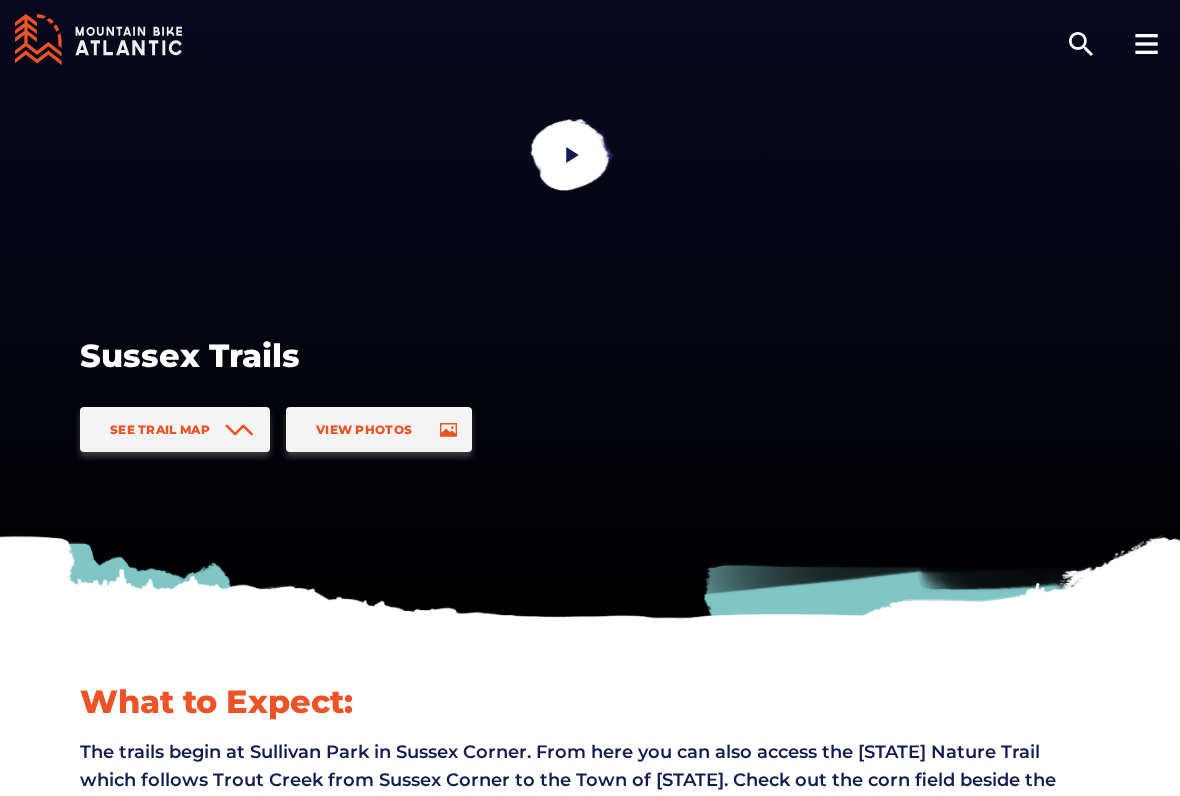 click 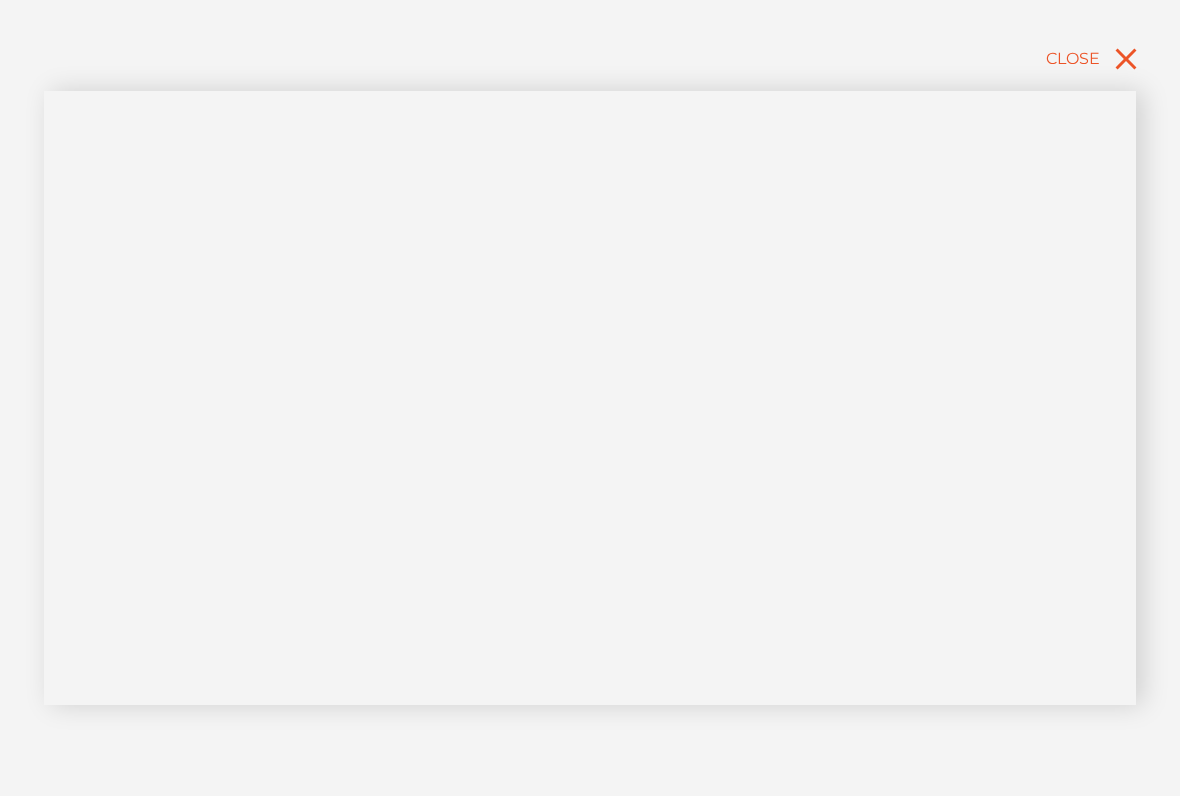click 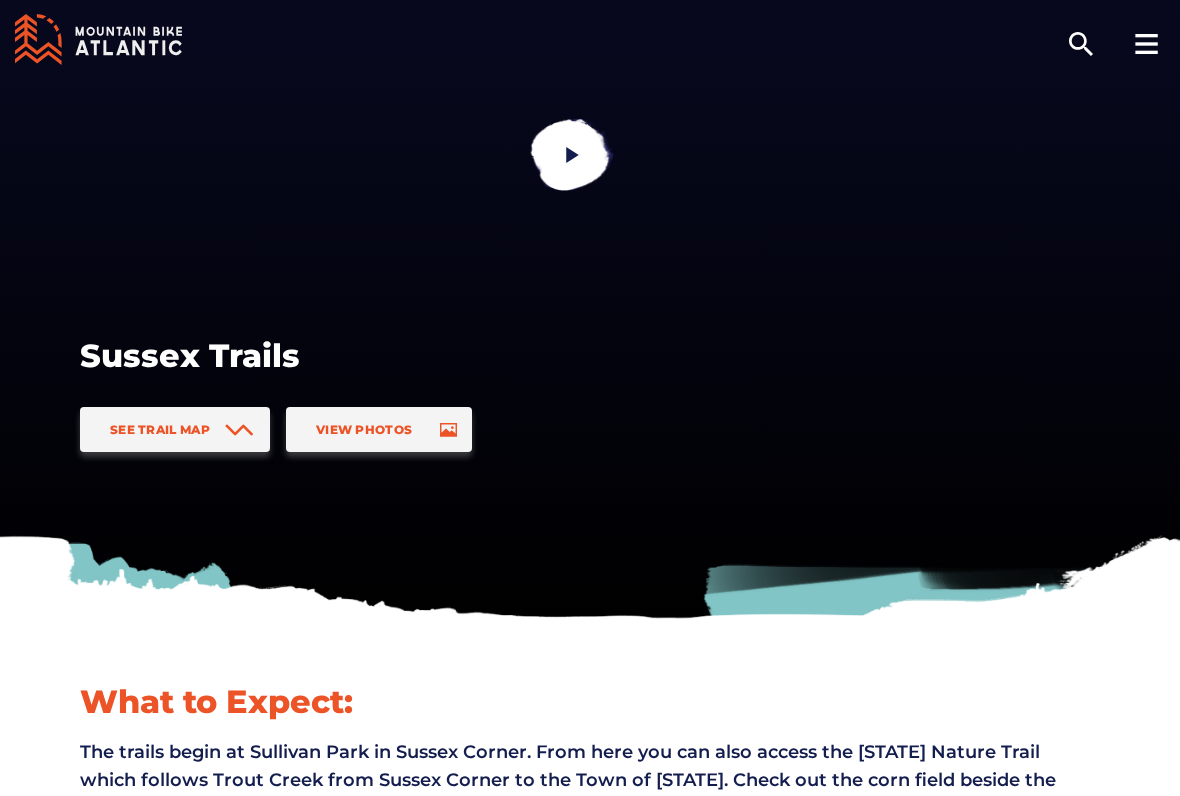 click on "View Photos" at bounding box center (379, 429) 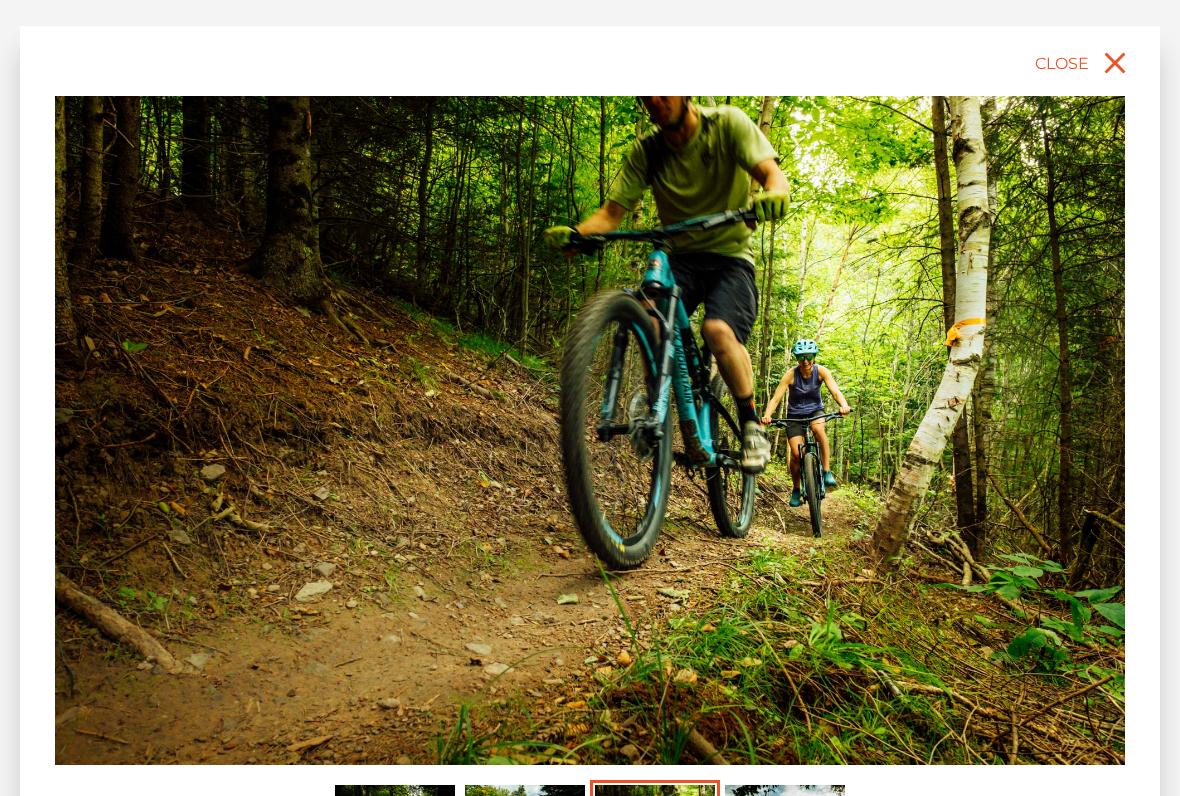 scroll, scrollTop: 95, scrollLeft: 0, axis: vertical 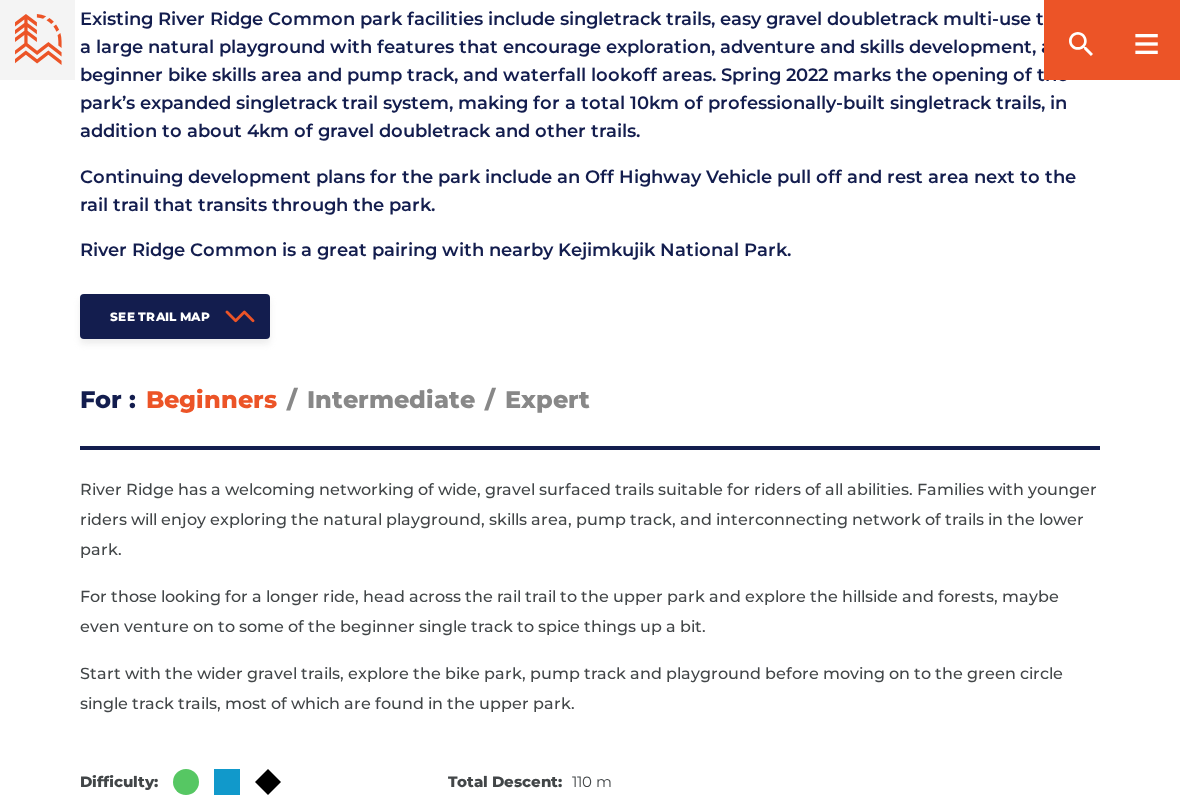 click on "See Trail Map" at bounding box center [175, 316] 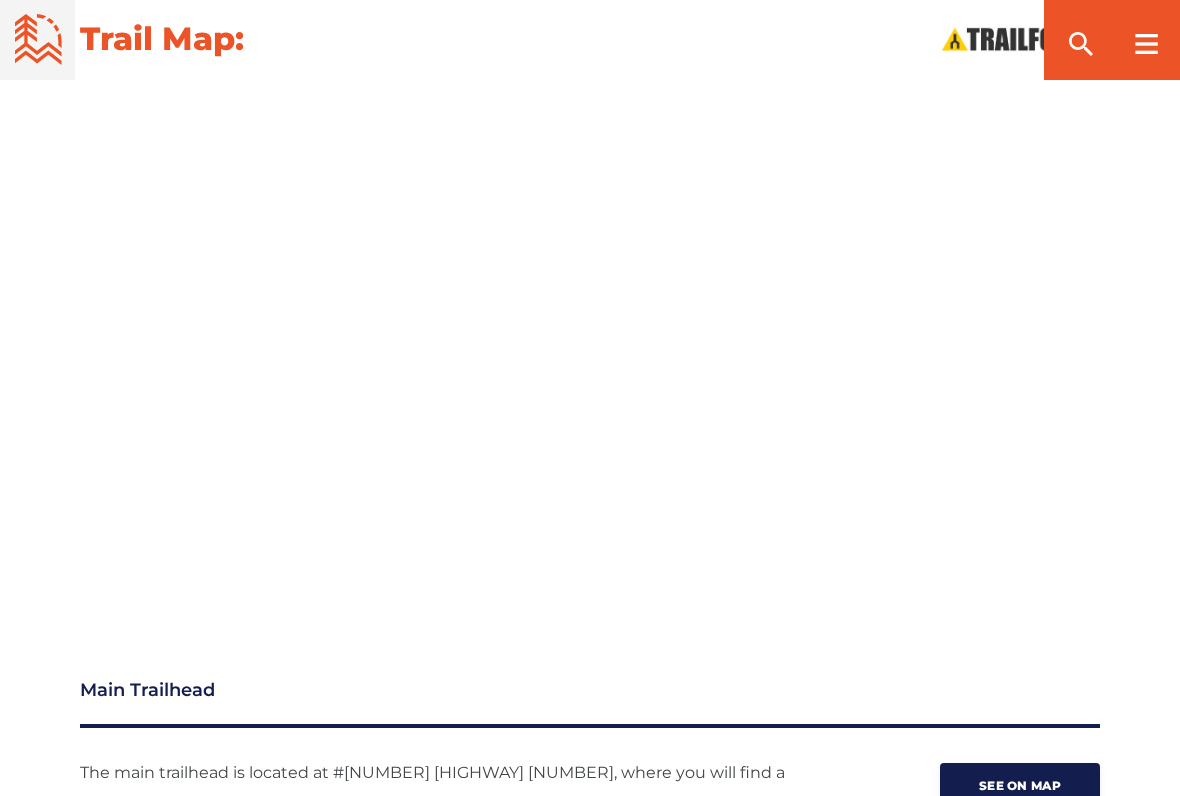 scroll, scrollTop: 2485, scrollLeft: 0, axis: vertical 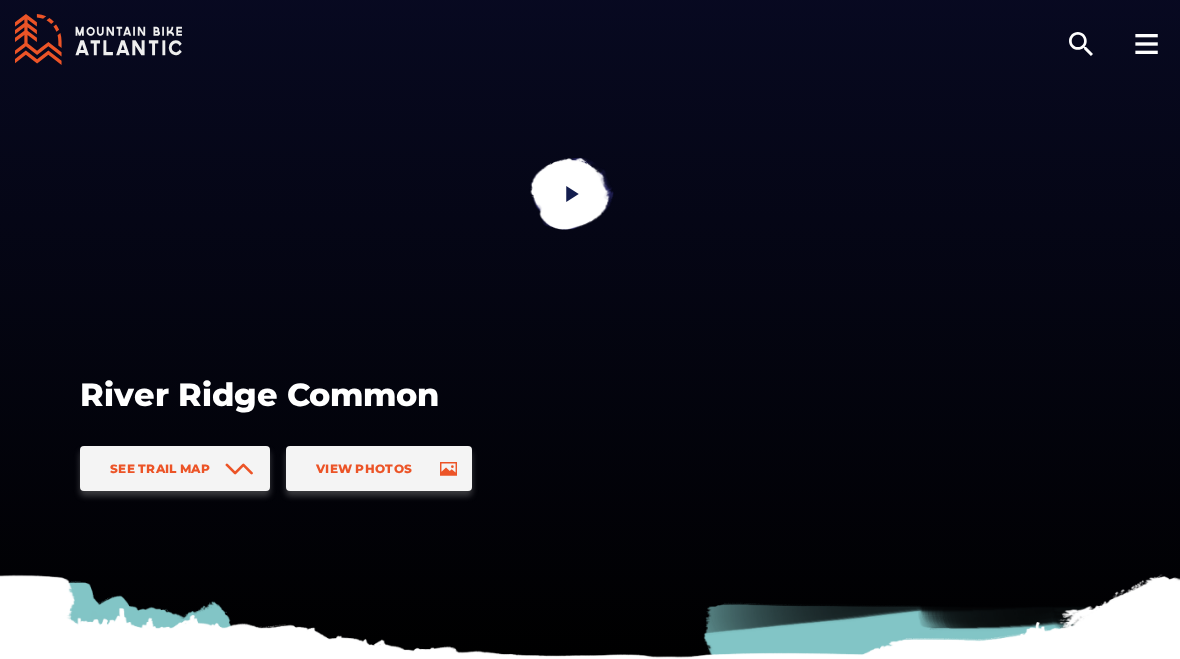 click at bounding box center [571, 195] 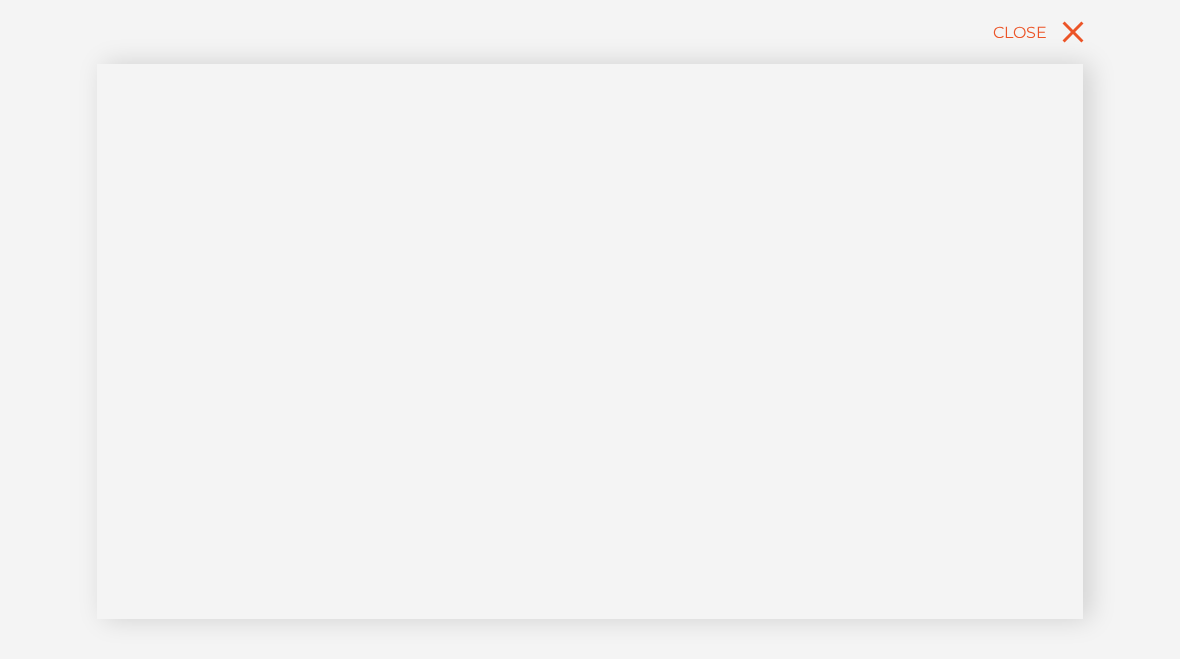 click 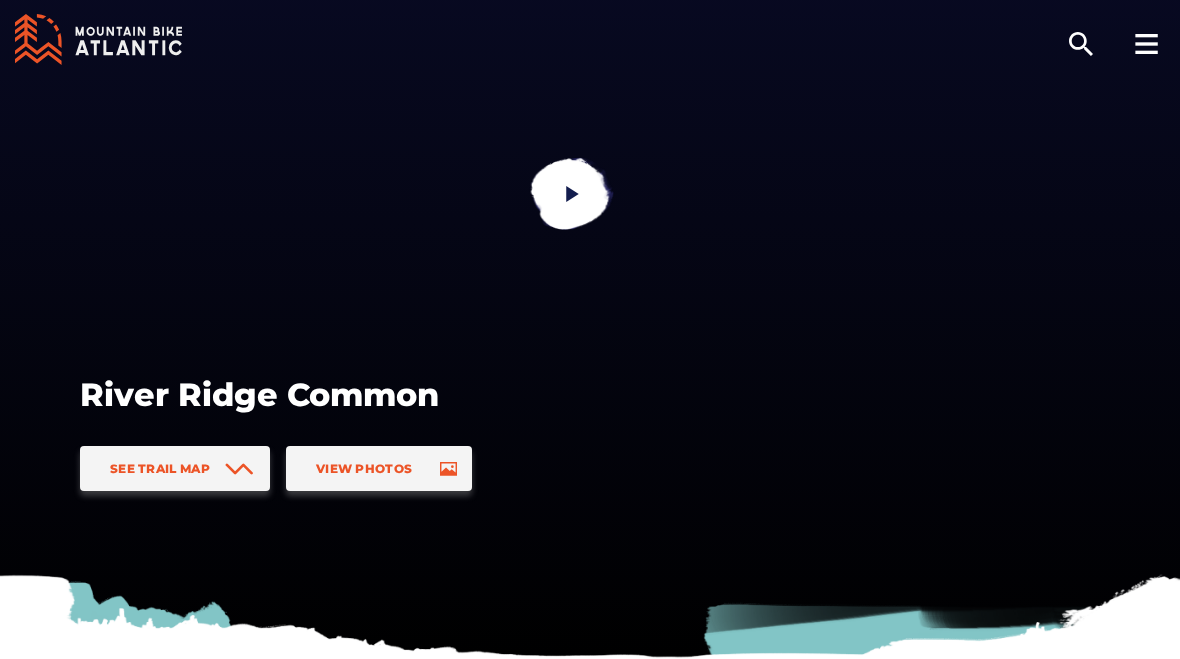 click on "View Photos" at bounding box center [364, 468] 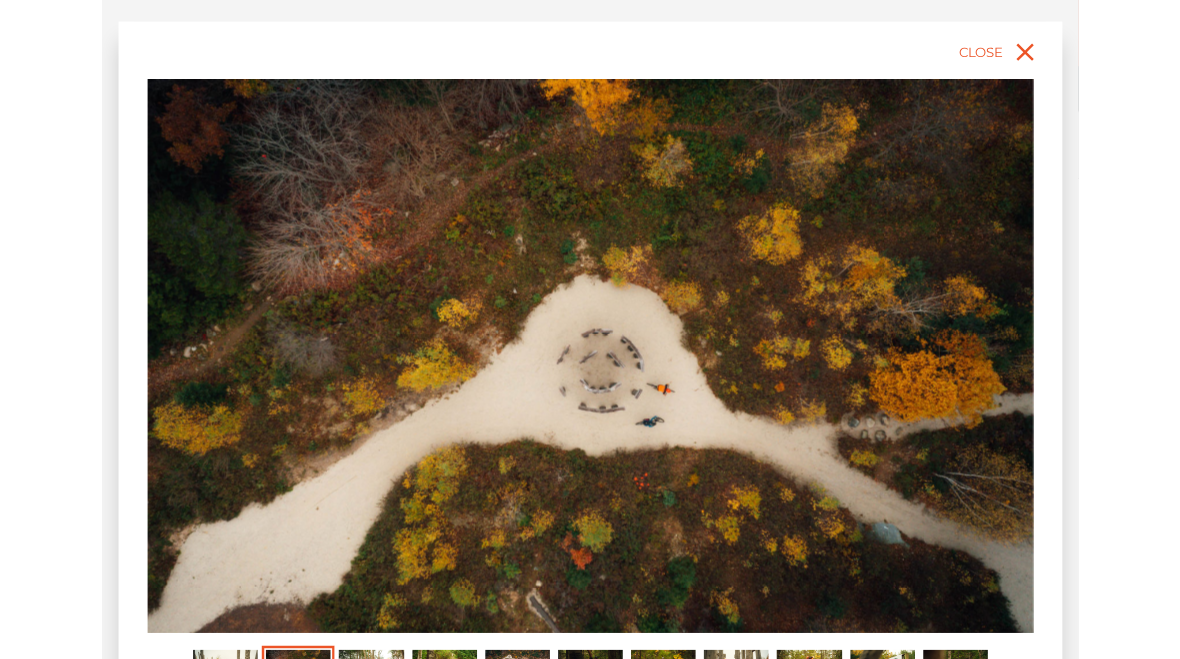 scroll, scrollTop: 441, scrollLeft: 0, axis: vertical 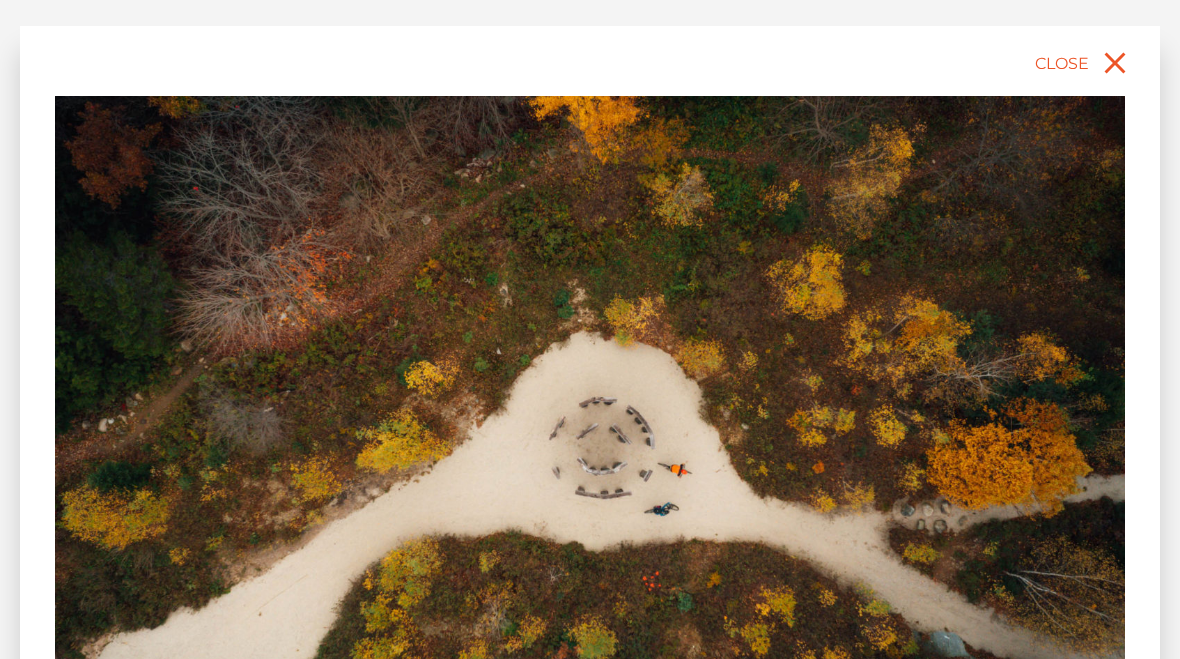 click 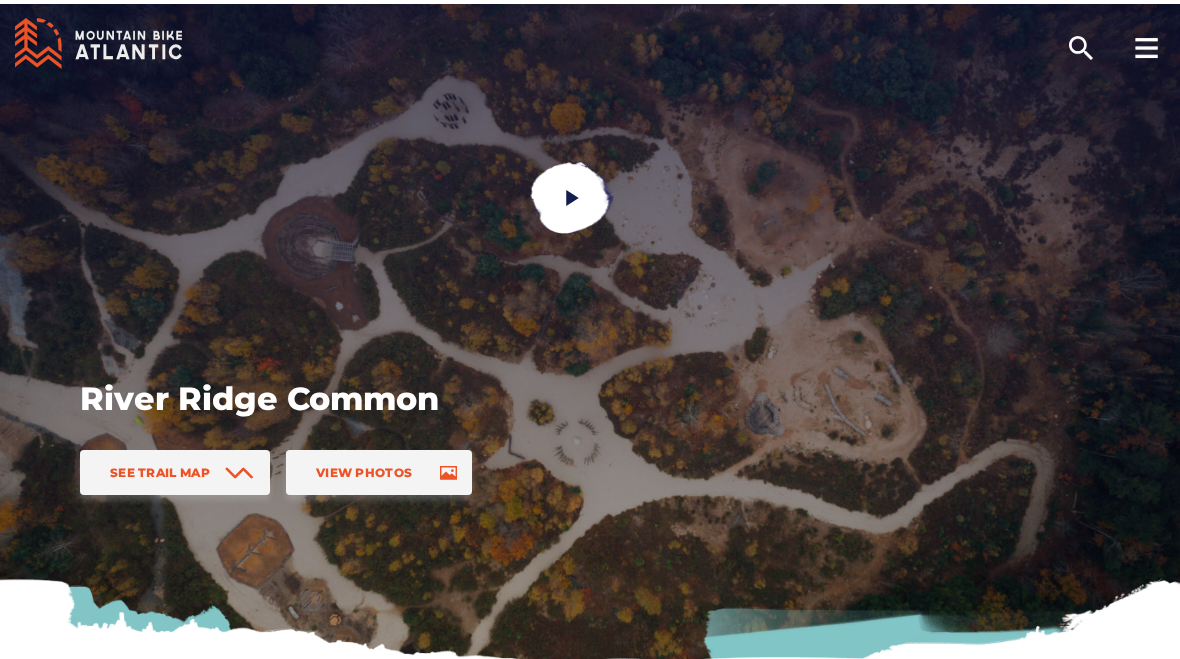 scroll, scrollTop: -4, scrollLeft: 0, axis: vertical 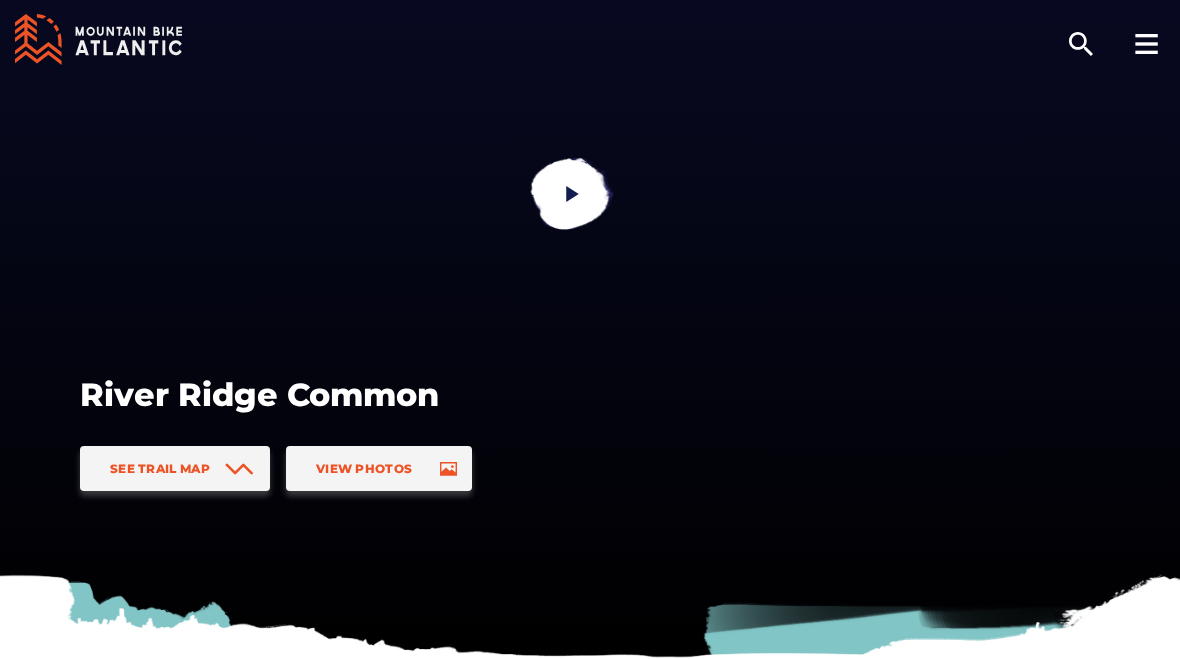 click 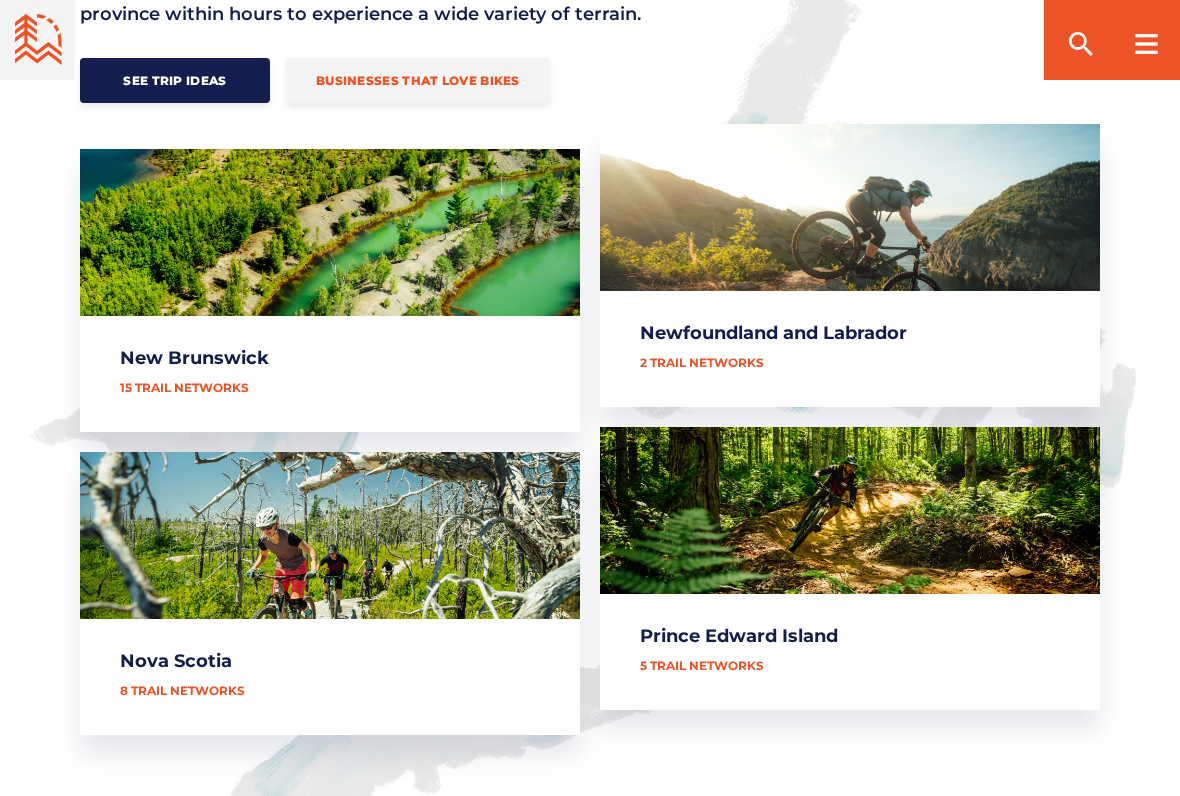 scroll, scrollTop: 957, scrollLeft: 0, axis: vertical 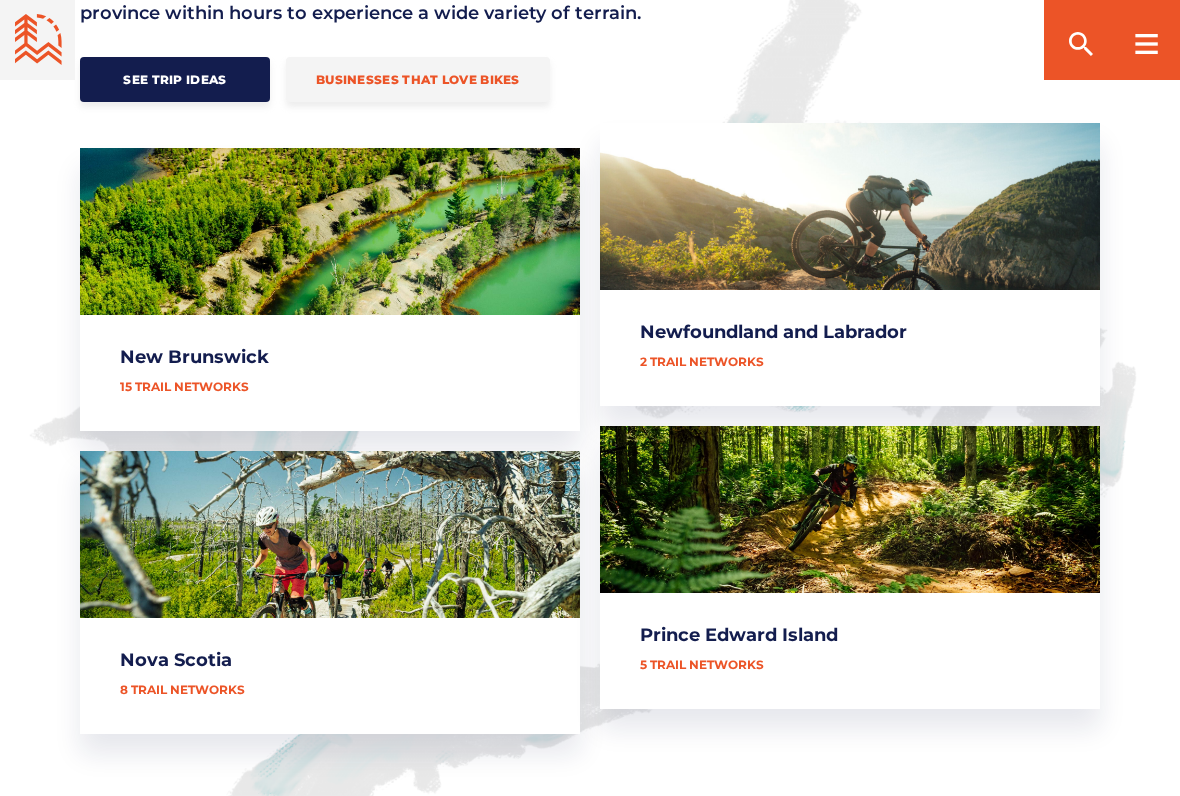 click on "New Brunswick" at bounding box center (330, 289) 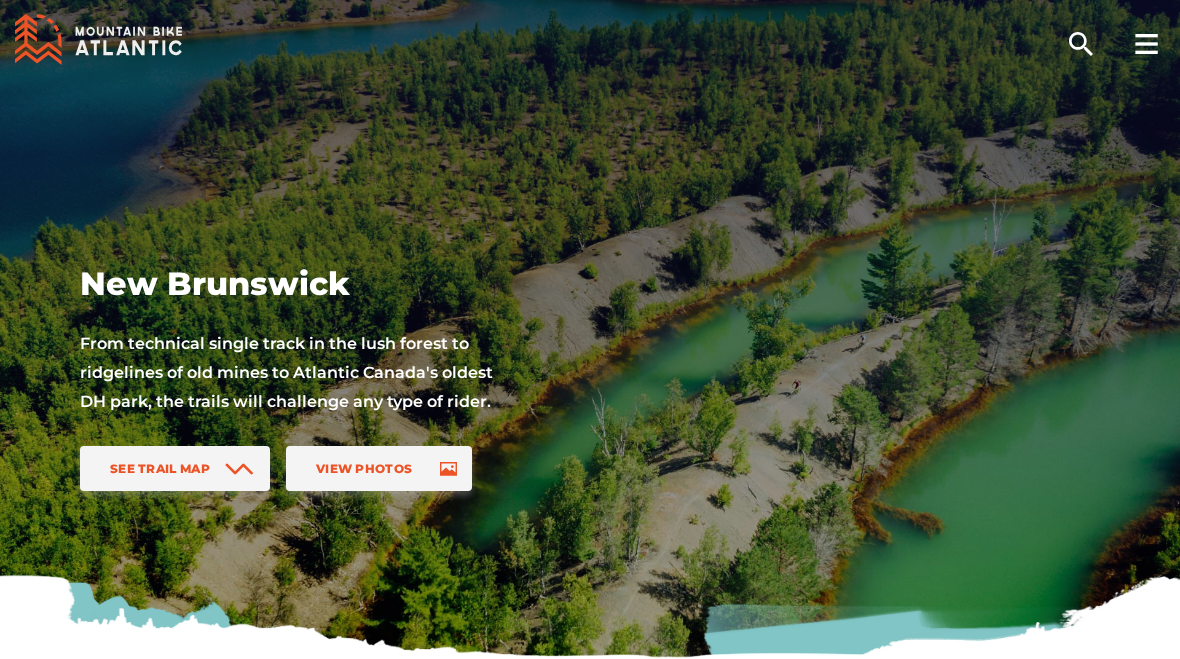 scroll, scrollTop: 0, scrollLeft: 0, axis: both 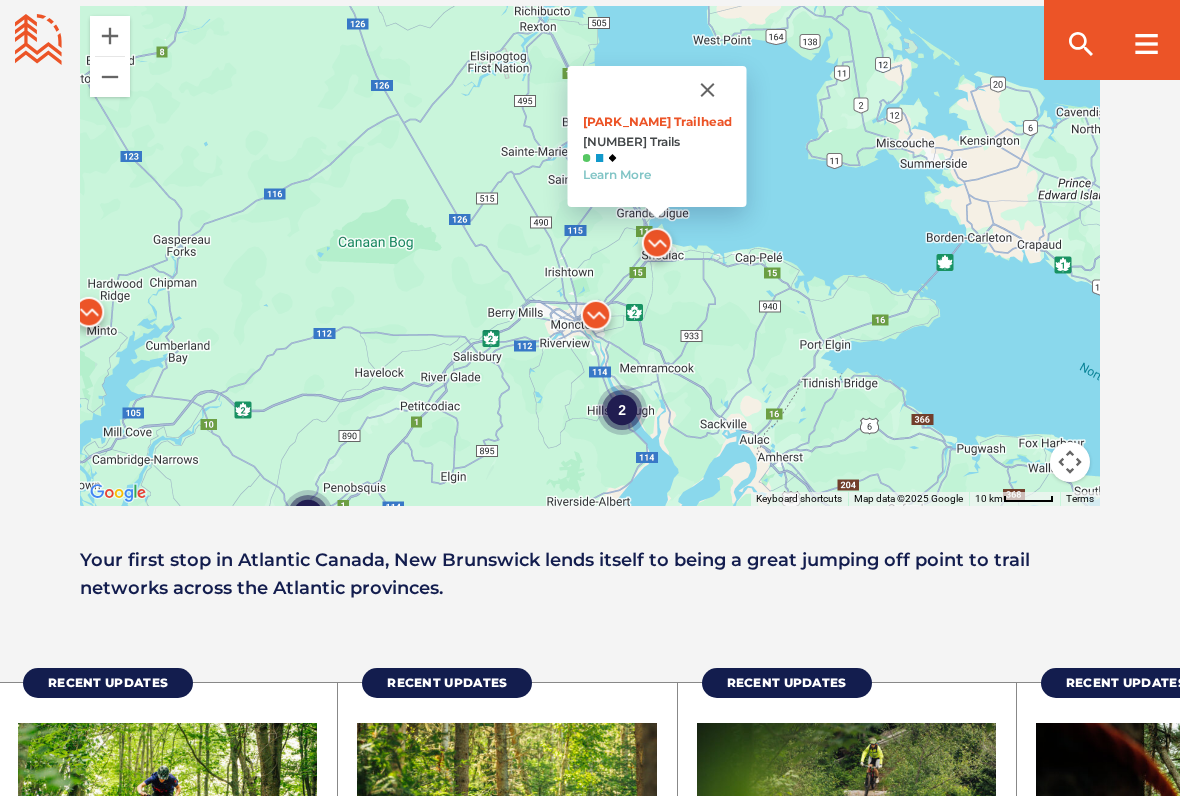 click on "[PARK_NAME] Trailhead" at bounding box center (657, 121) 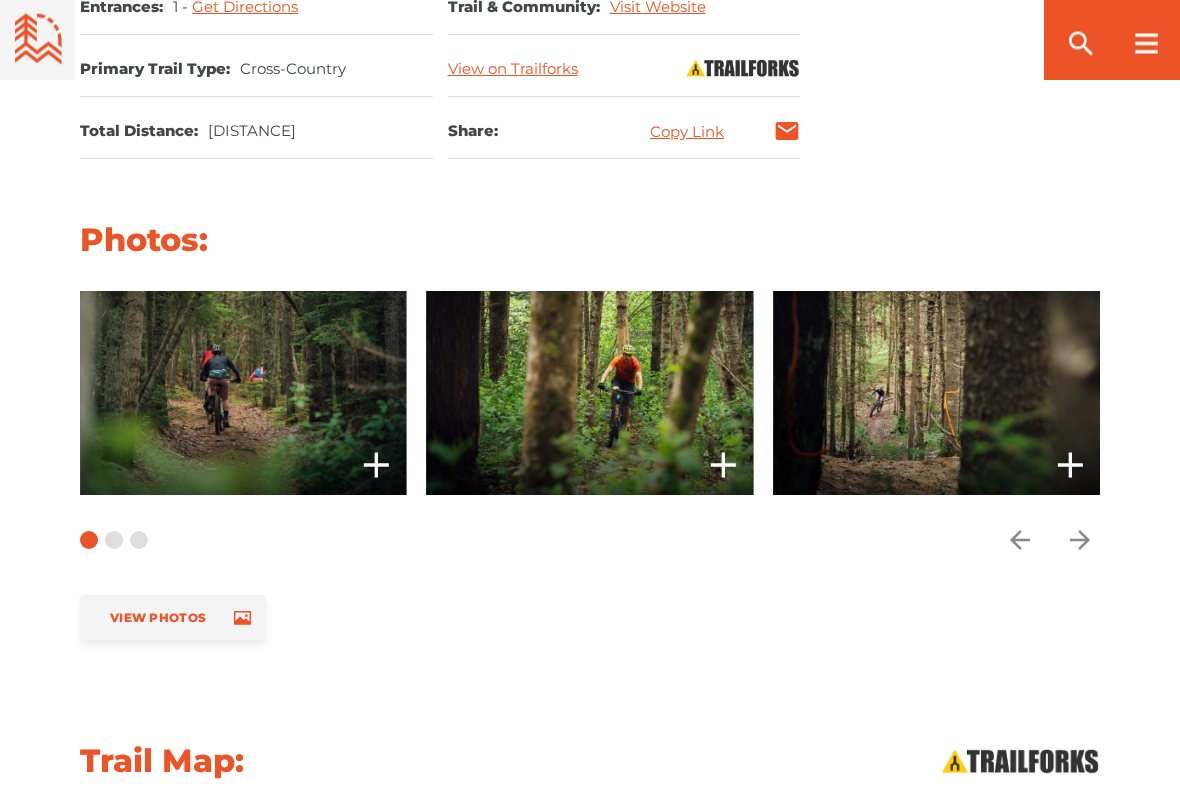scroll, scrollTop: 1435, scrollLeft: 0, axis: vertical 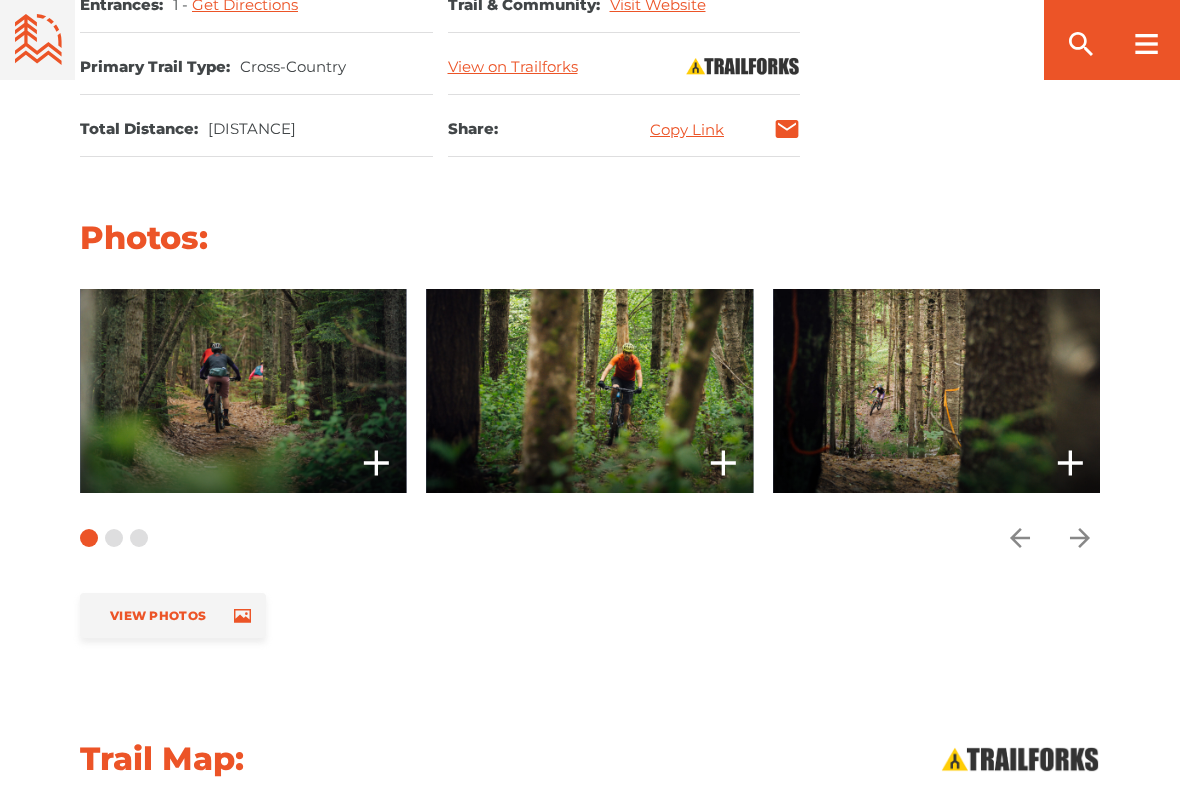 click at bounding box center [243, 391] 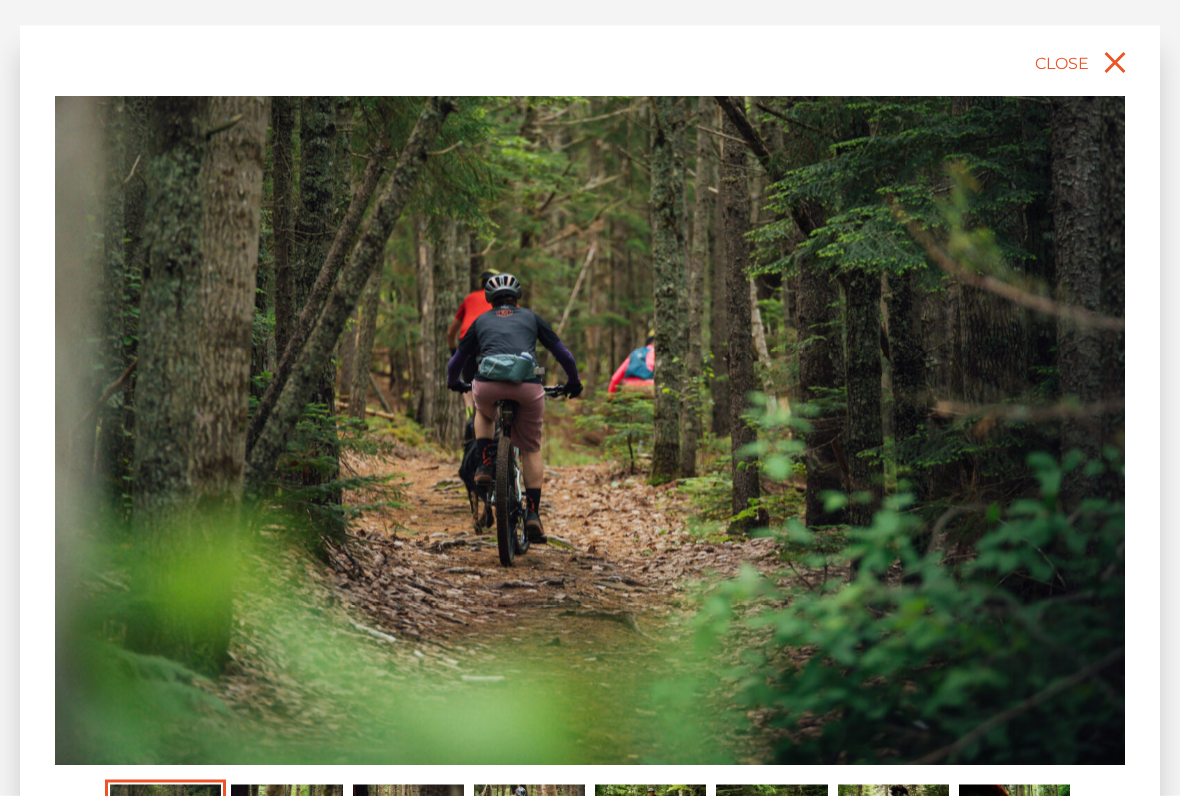 scroll, scrollTop: 1337, scrollLeft: 0, axis: vertical 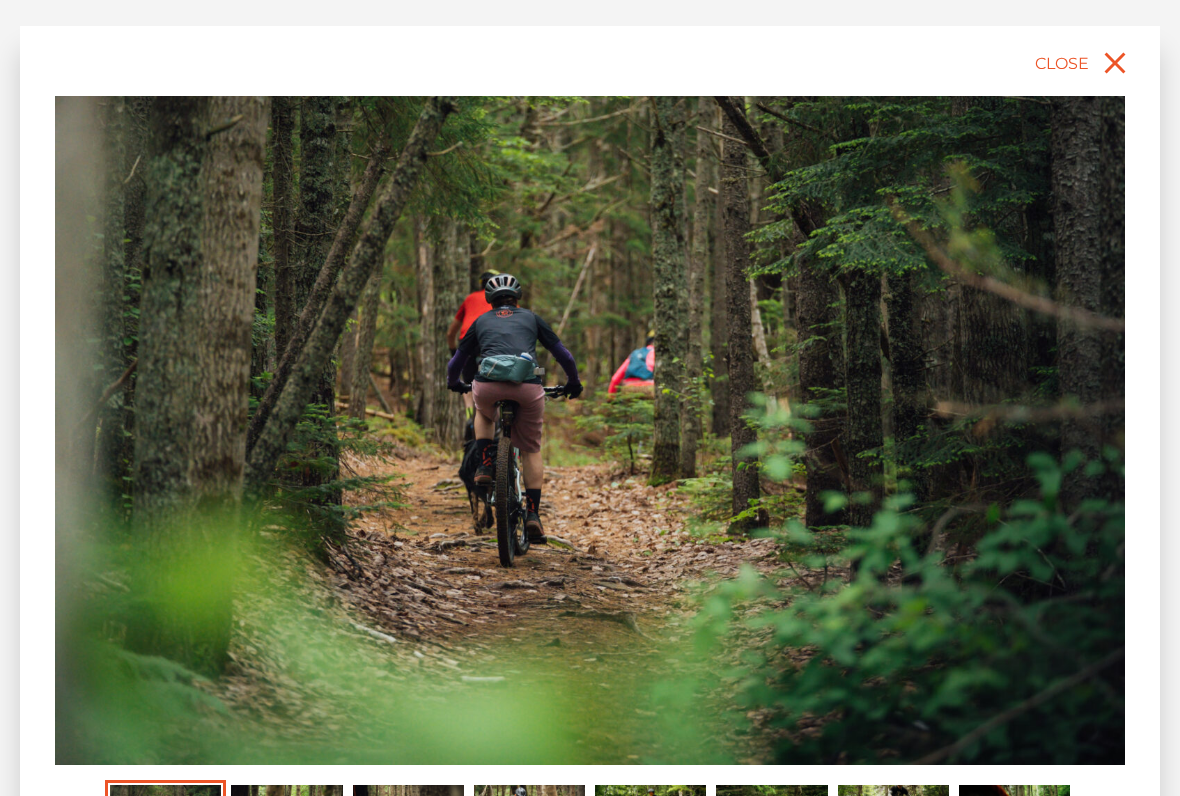 click 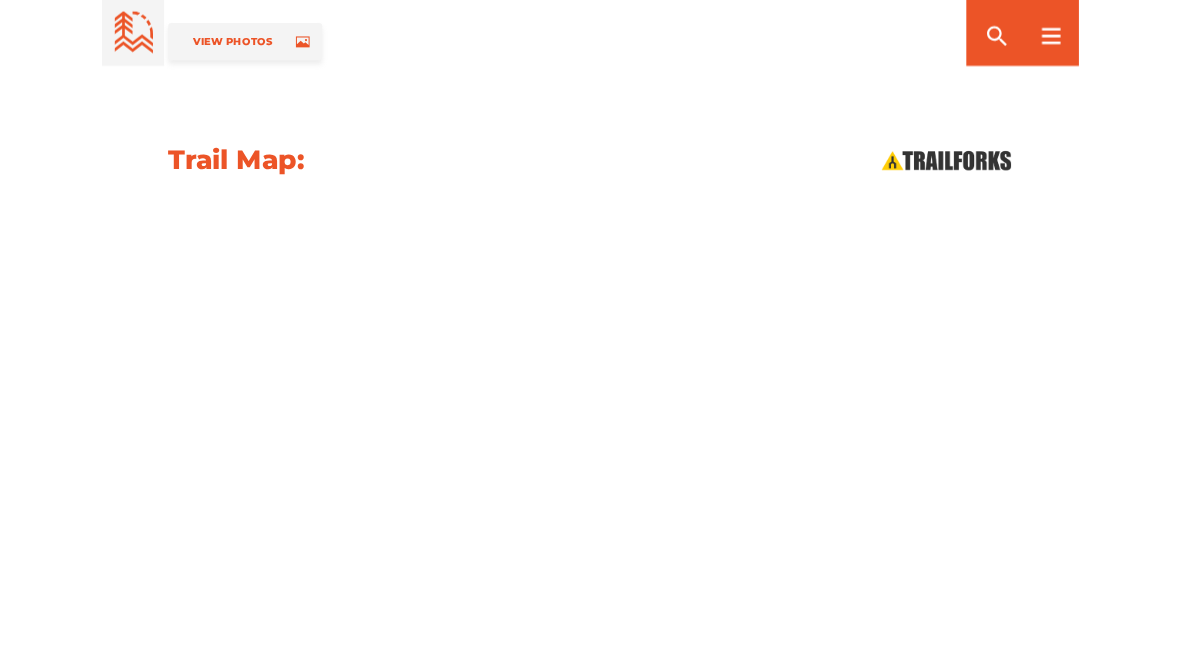 scroll, scrollTop: 2012, scrollLeft: 0, axis: vertical 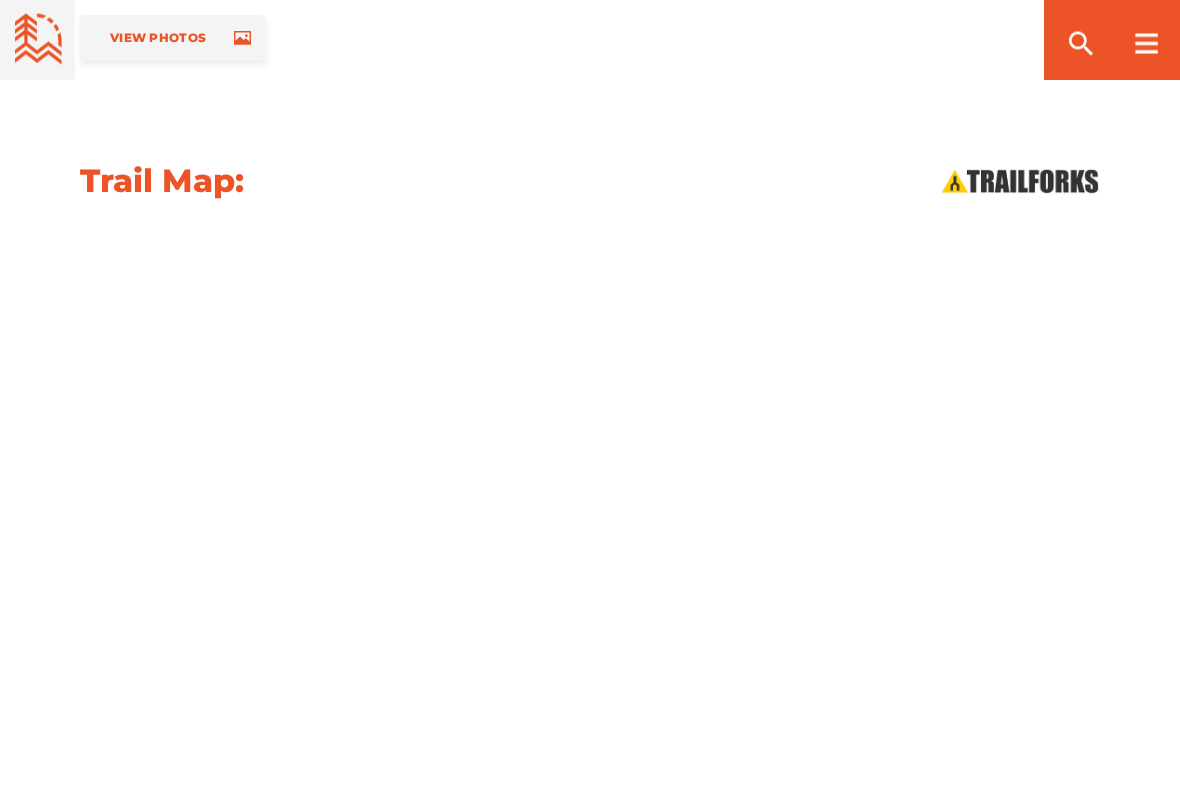 click at bounding box center (1020, 182) 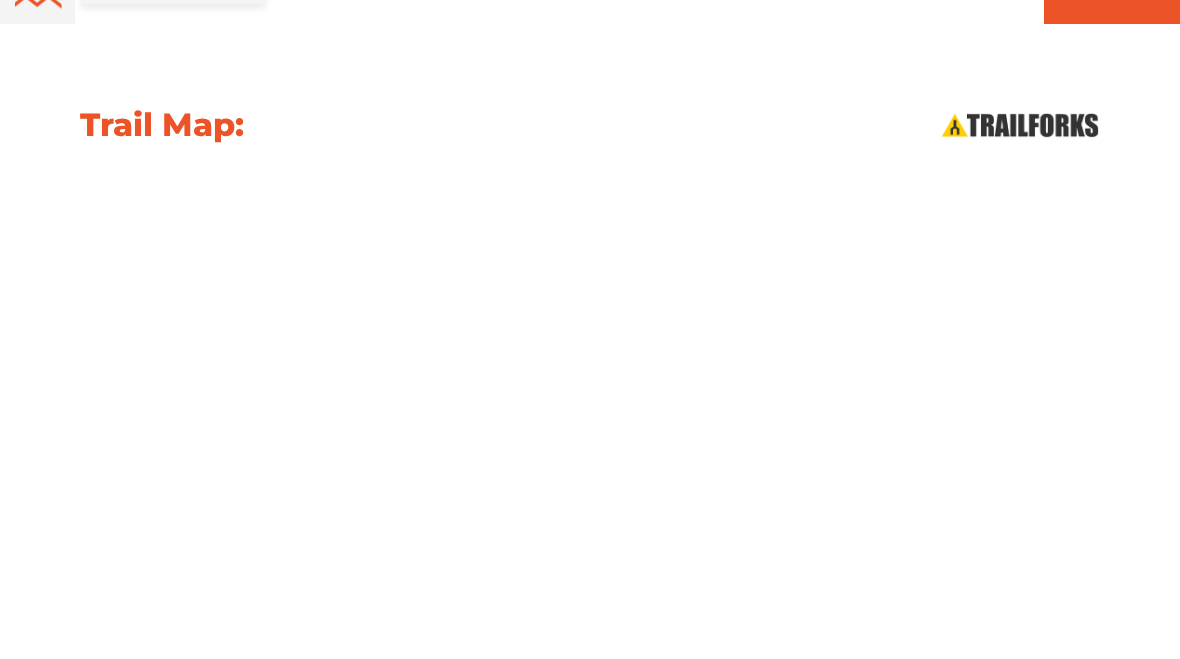 scroll, scrollTop: 2069, scrollLeft: 0, axis: vertical 